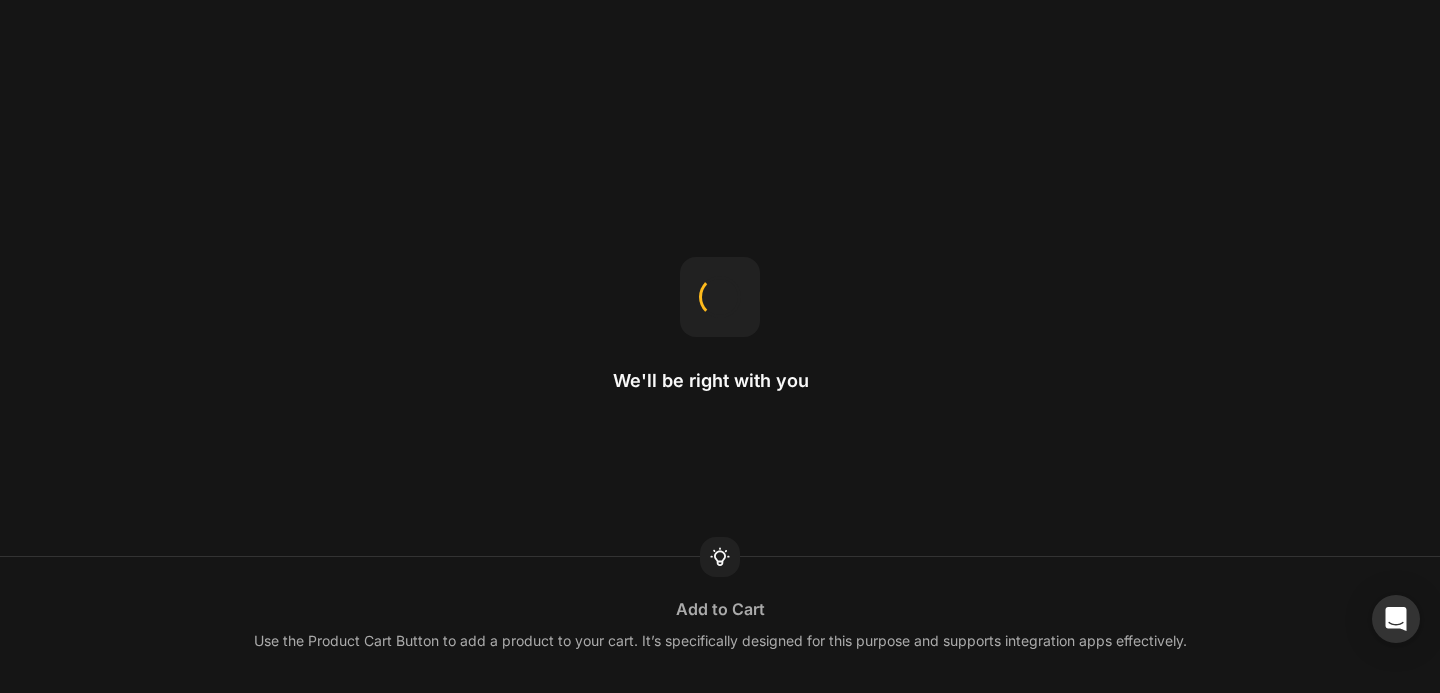 scroll, scrollTop: 0, scrollLeft: 0, axis: both 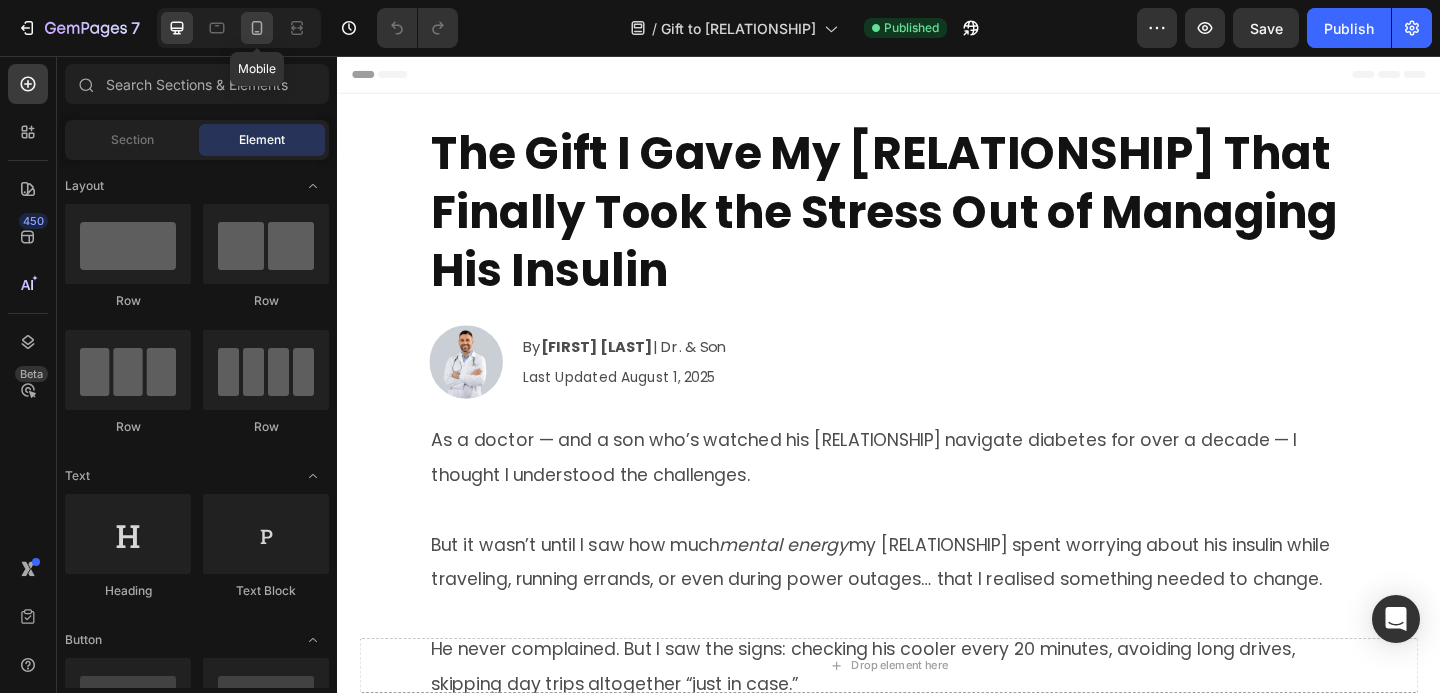 click 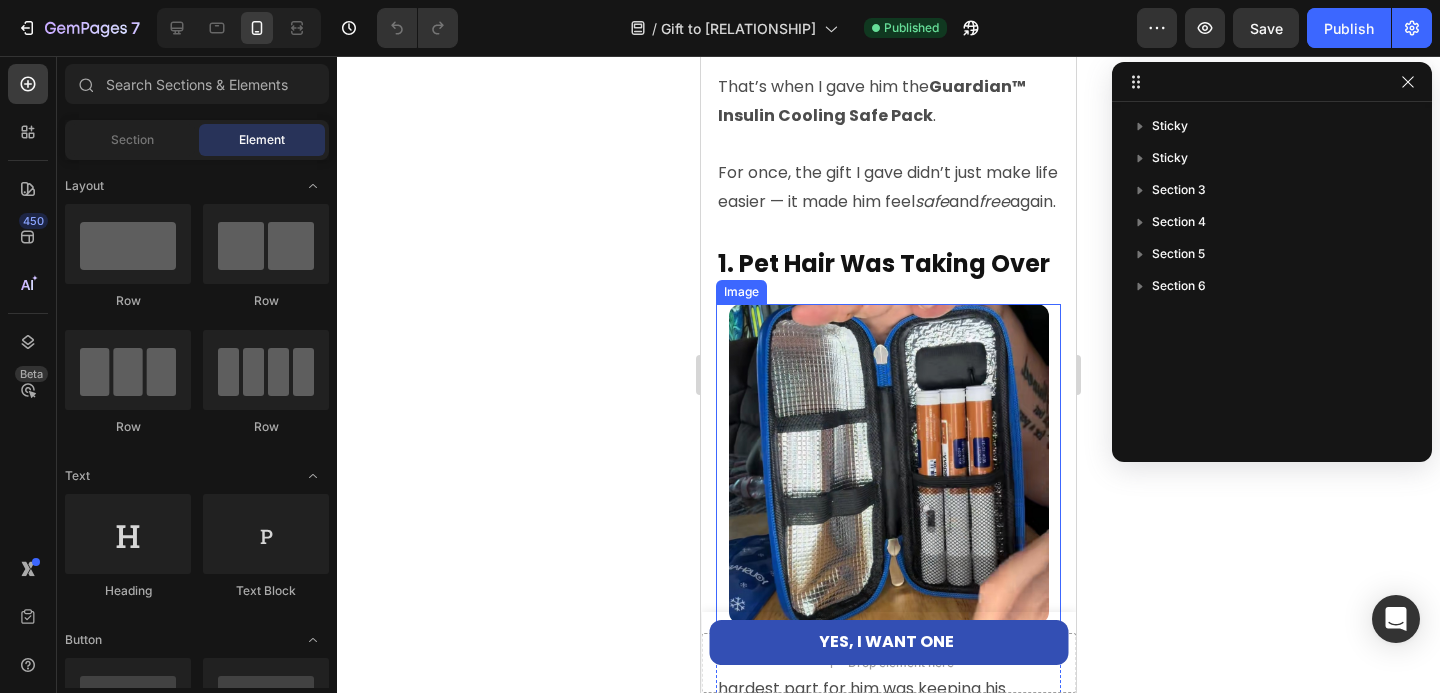 scroll, scrollTop: 800, scrollLeft: 0, axis: vertical 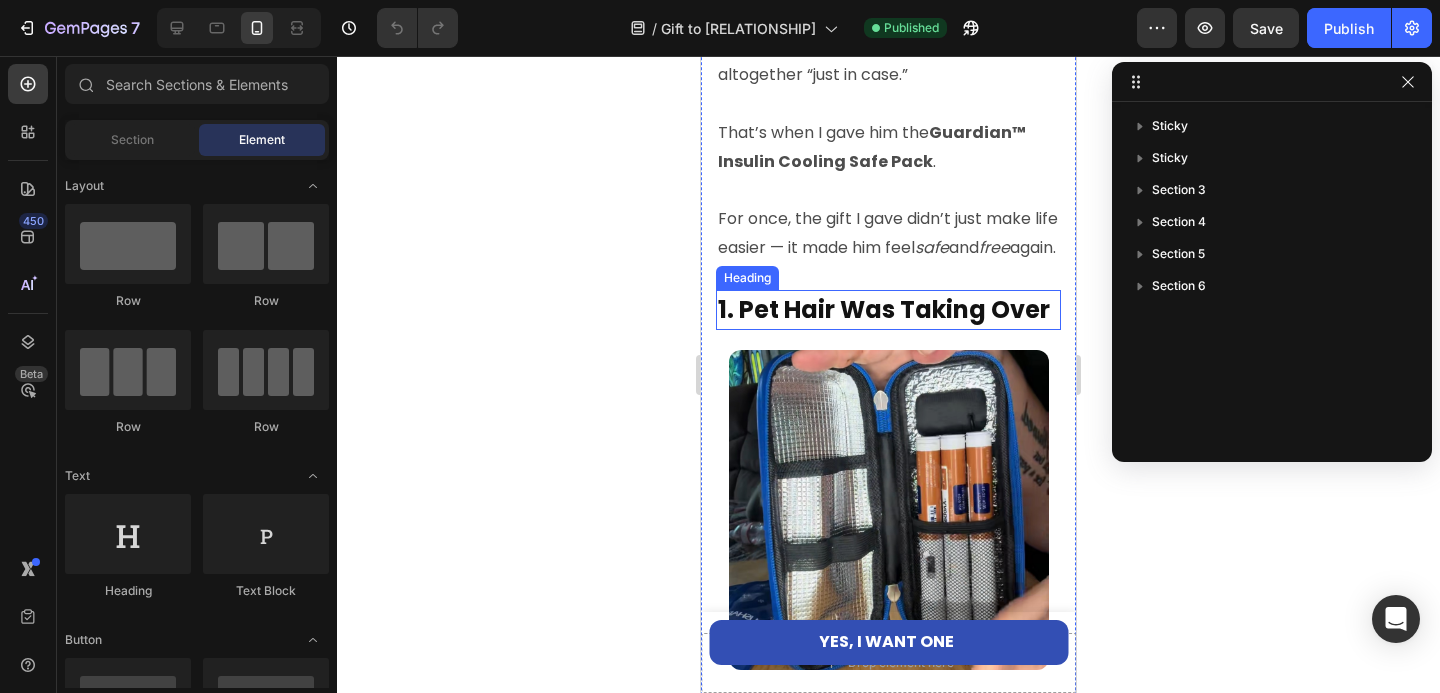 click on "1. Pet Hair Was Taking Over" at bounding box center (888, 310) 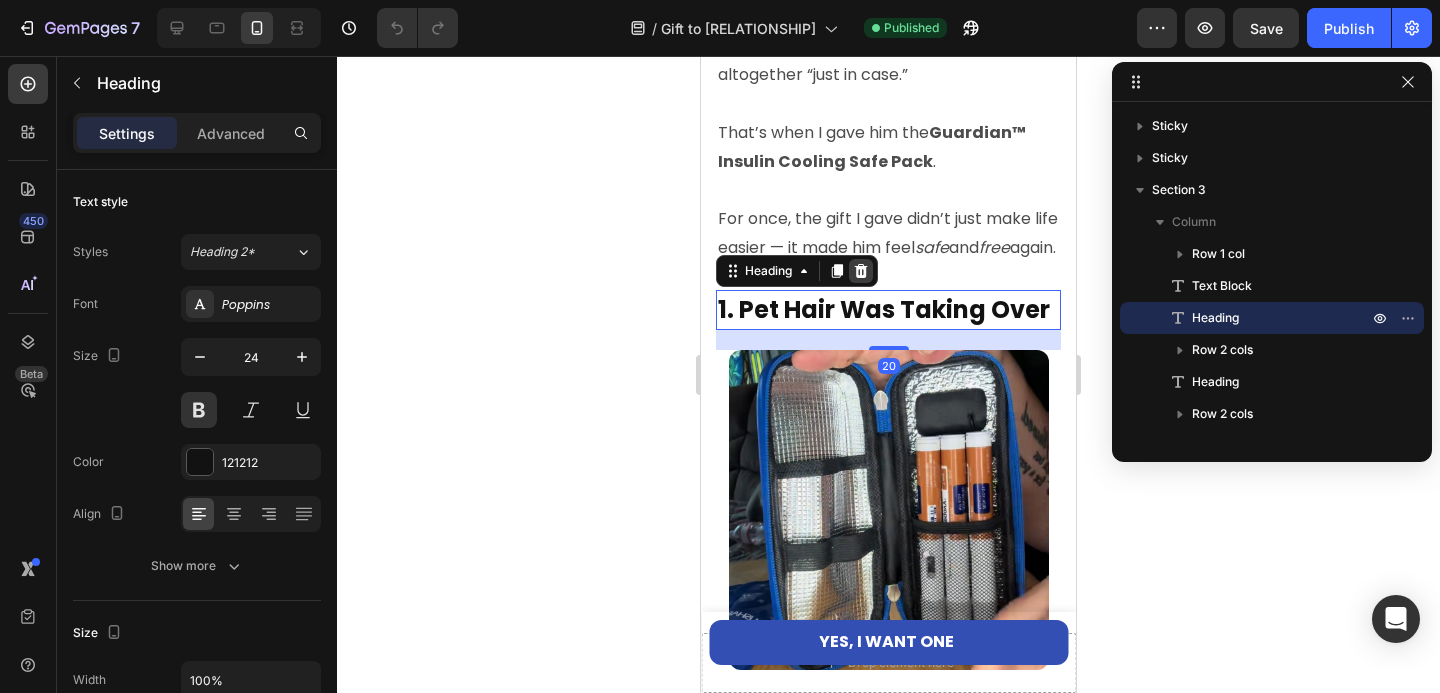 click 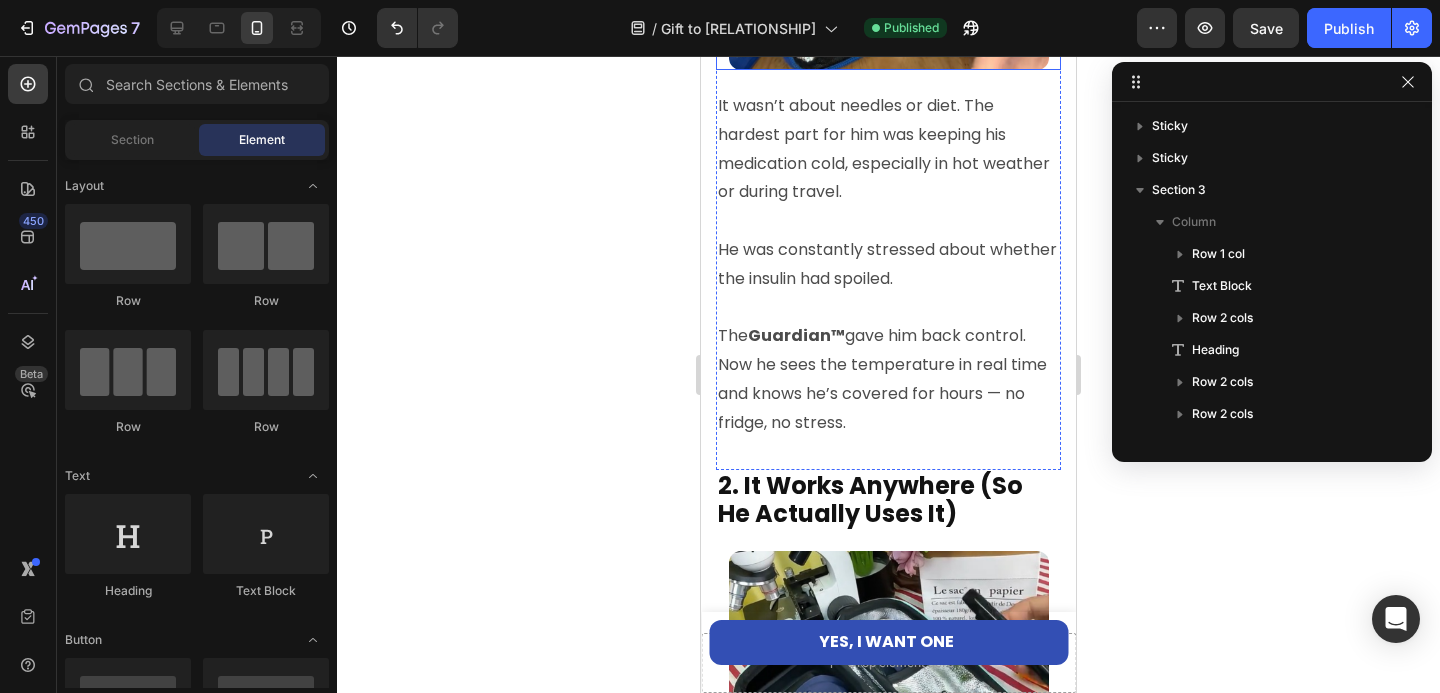scroll, scrollTop: 1452, scrollLeft: 0, axis: vertical 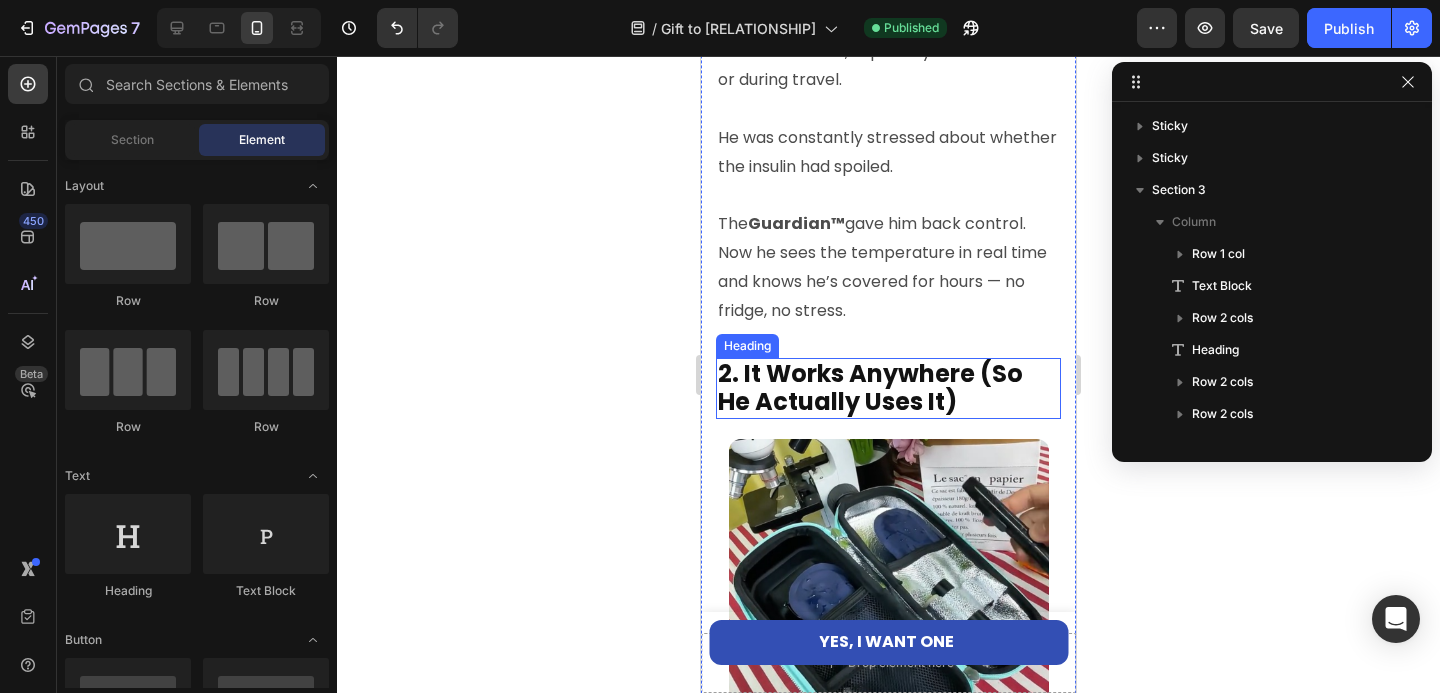 click on "2. It Works Anywhere (So He Actually Uses It)" at bounding box center (888, 389) 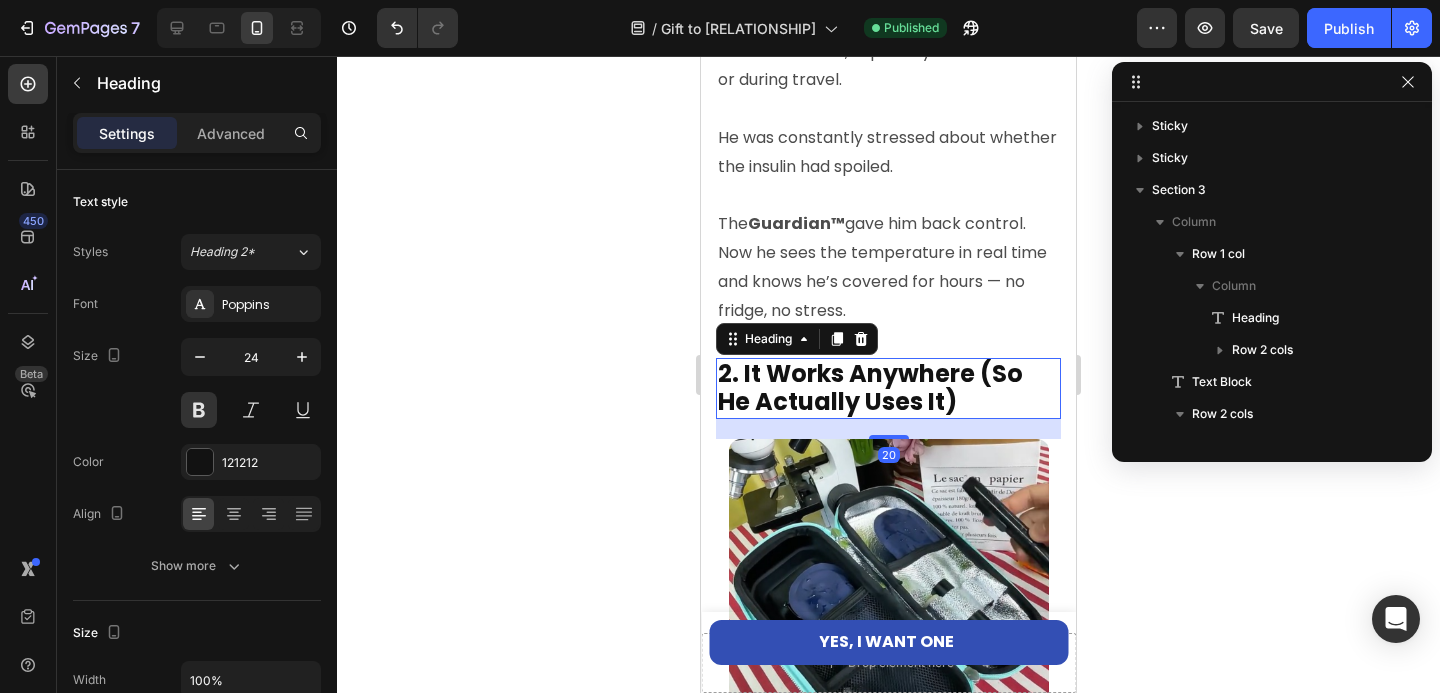 scroll, scrollTop: 346, scrollLeft: 0, axis: vertical 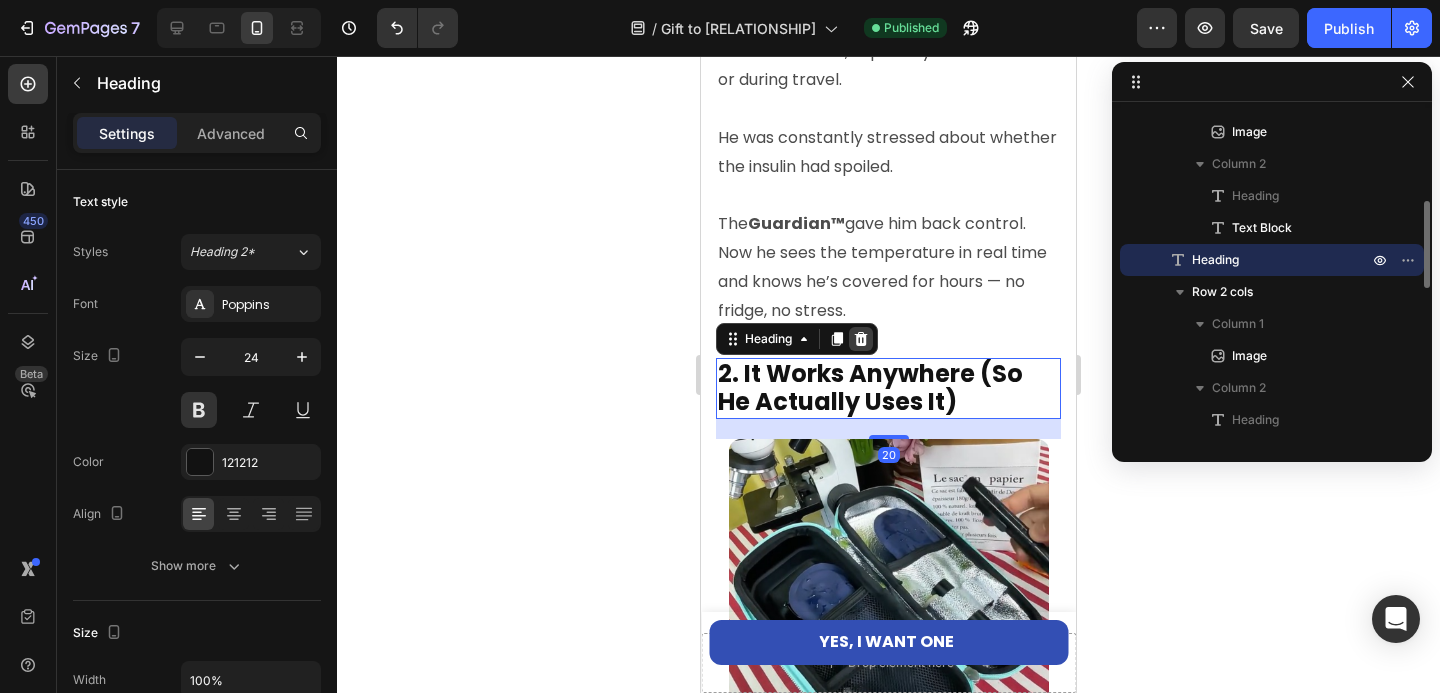 click 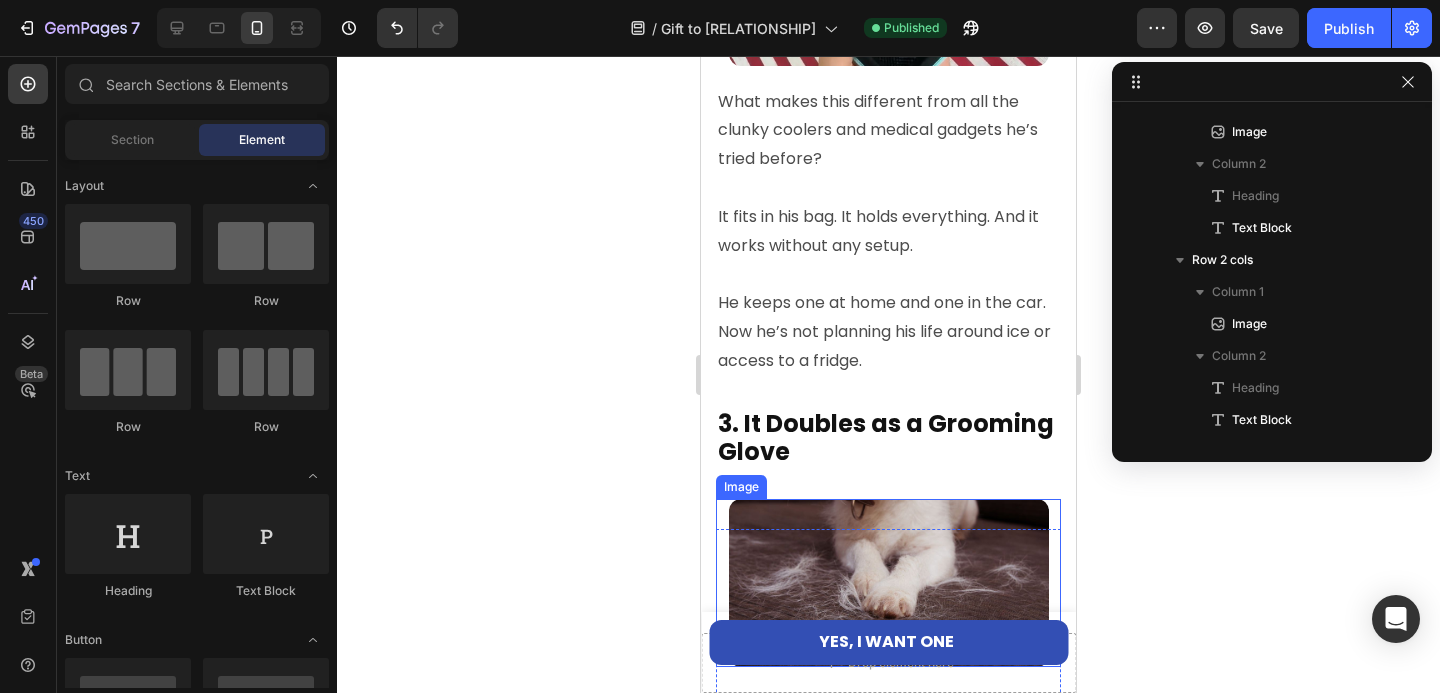 scroll, scrollTop: 2189, scrollLeft: 0, axis: vertical 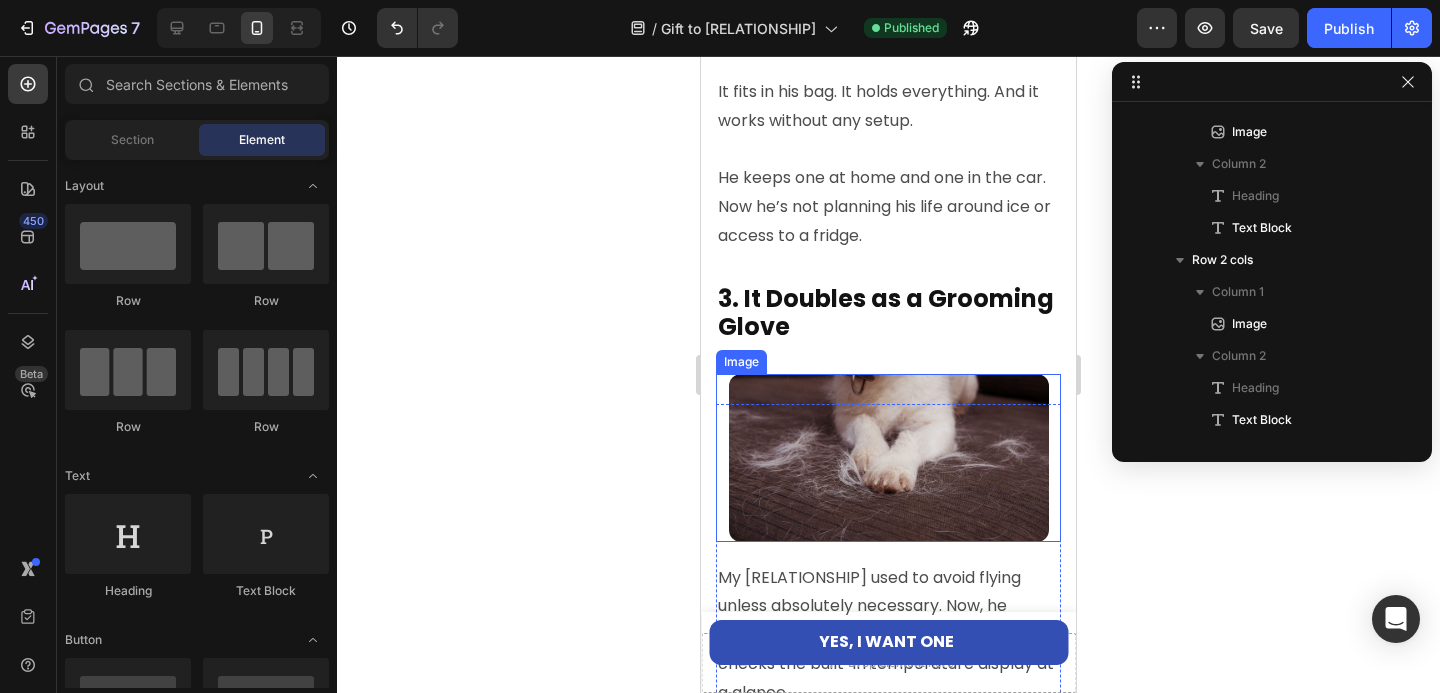 click on "3. It Doubles as a Grooming Glove" at bounding box center (888, 314) 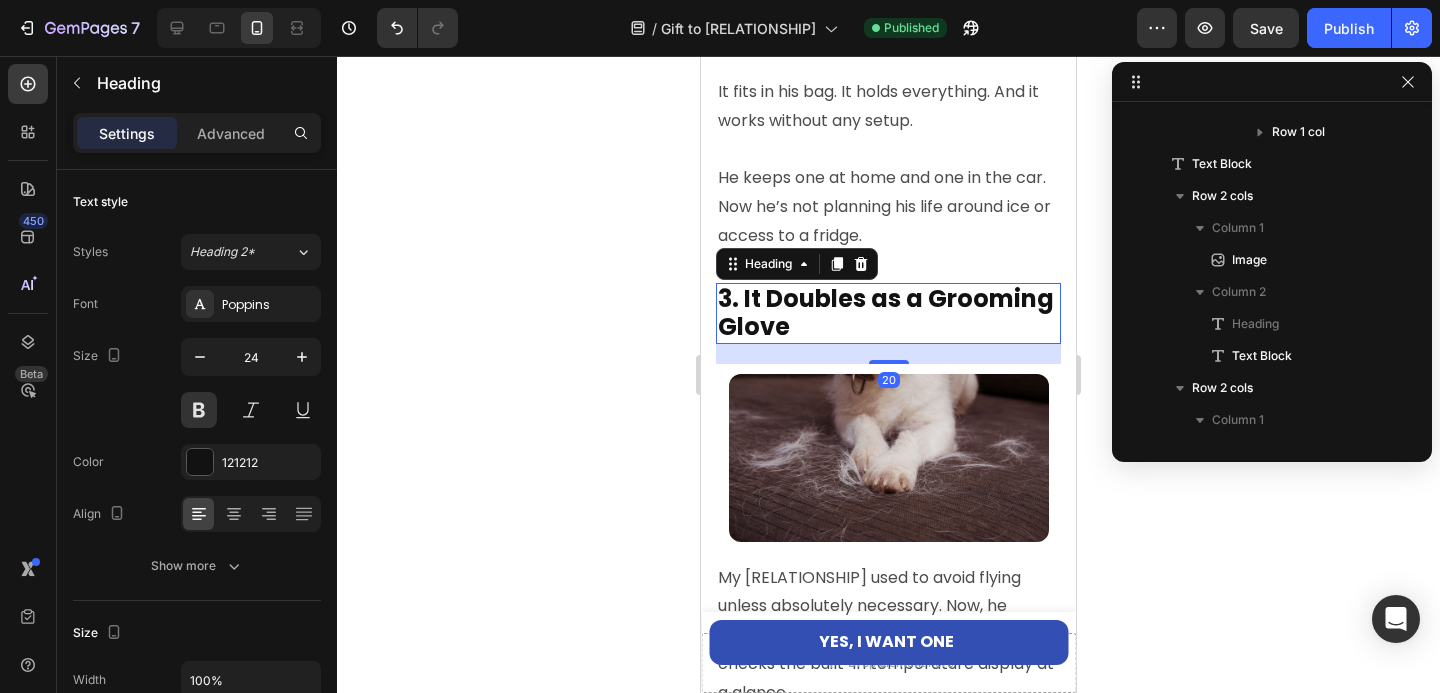 scroll, scrollTop: 666, scrollLeft: 0, axis: vertical 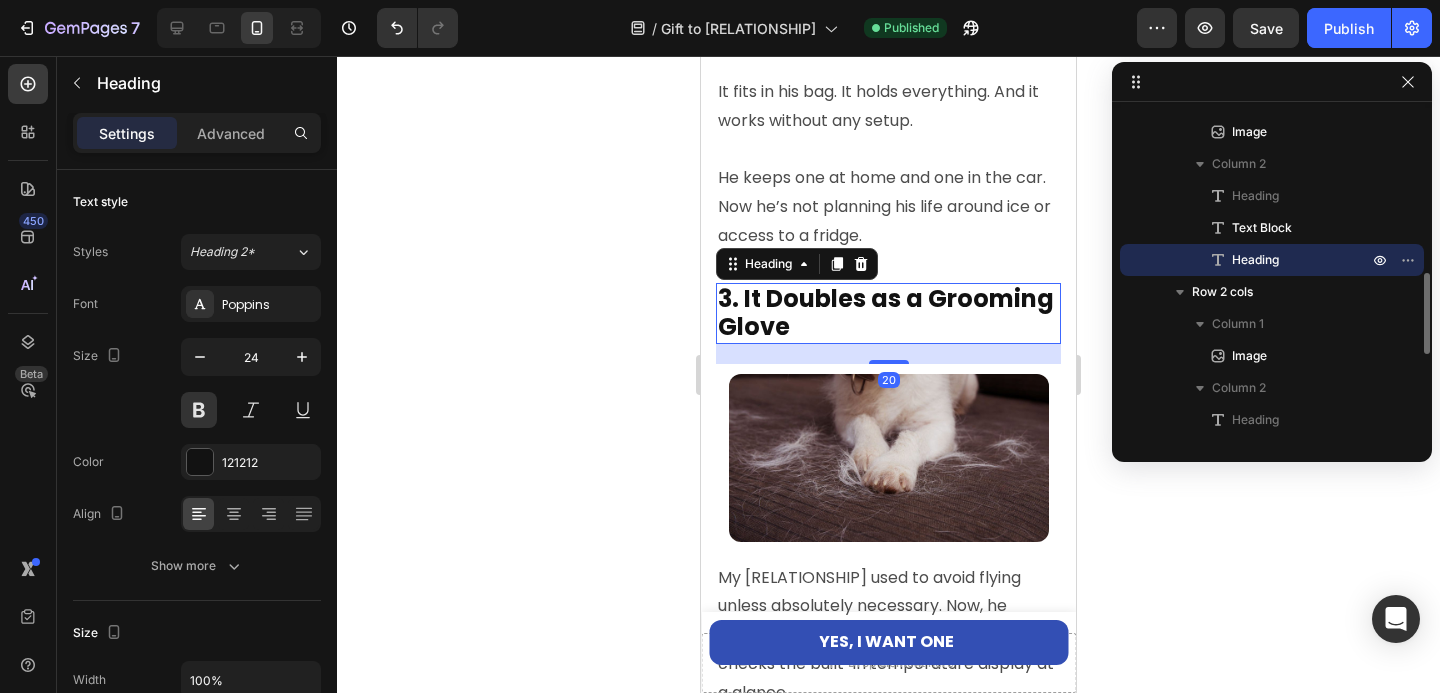 click on "Heading" at bounding box center [797, 264] 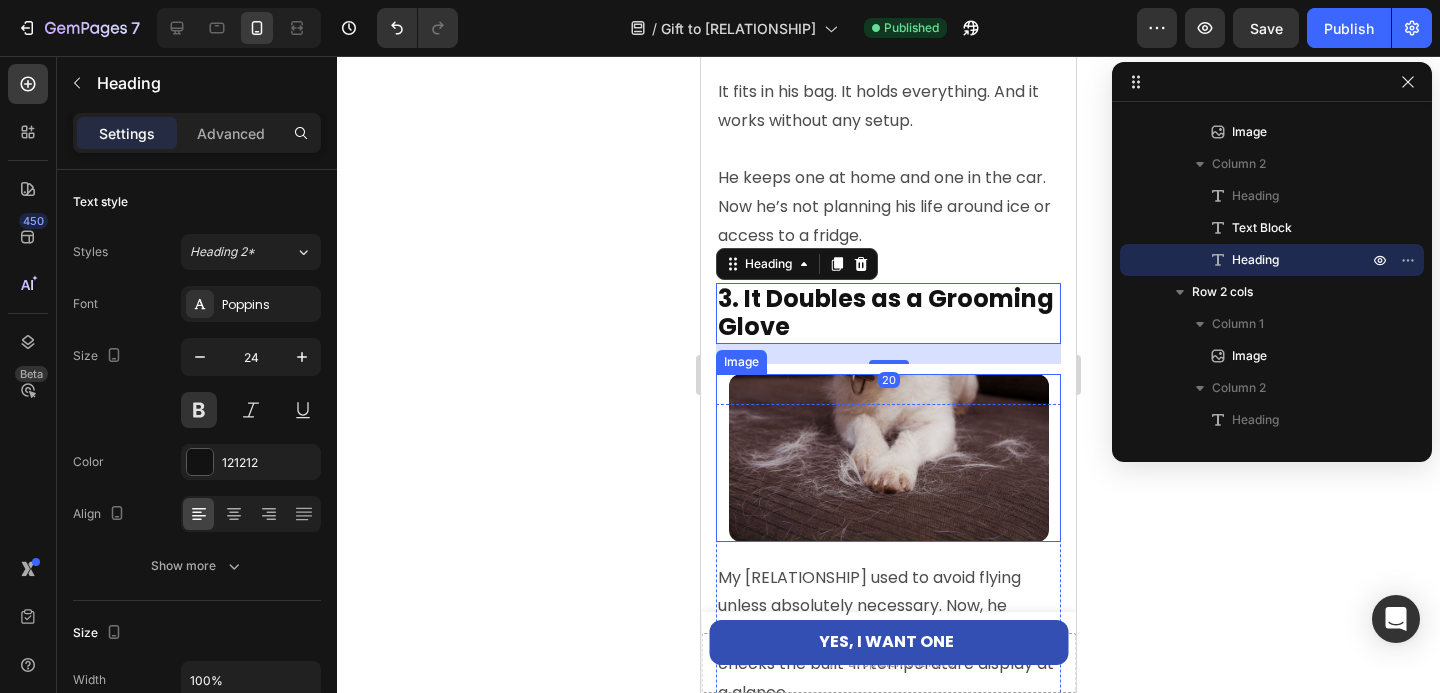scroll, scrollTop: 2198, scrollLeft: 0, axis: vertical 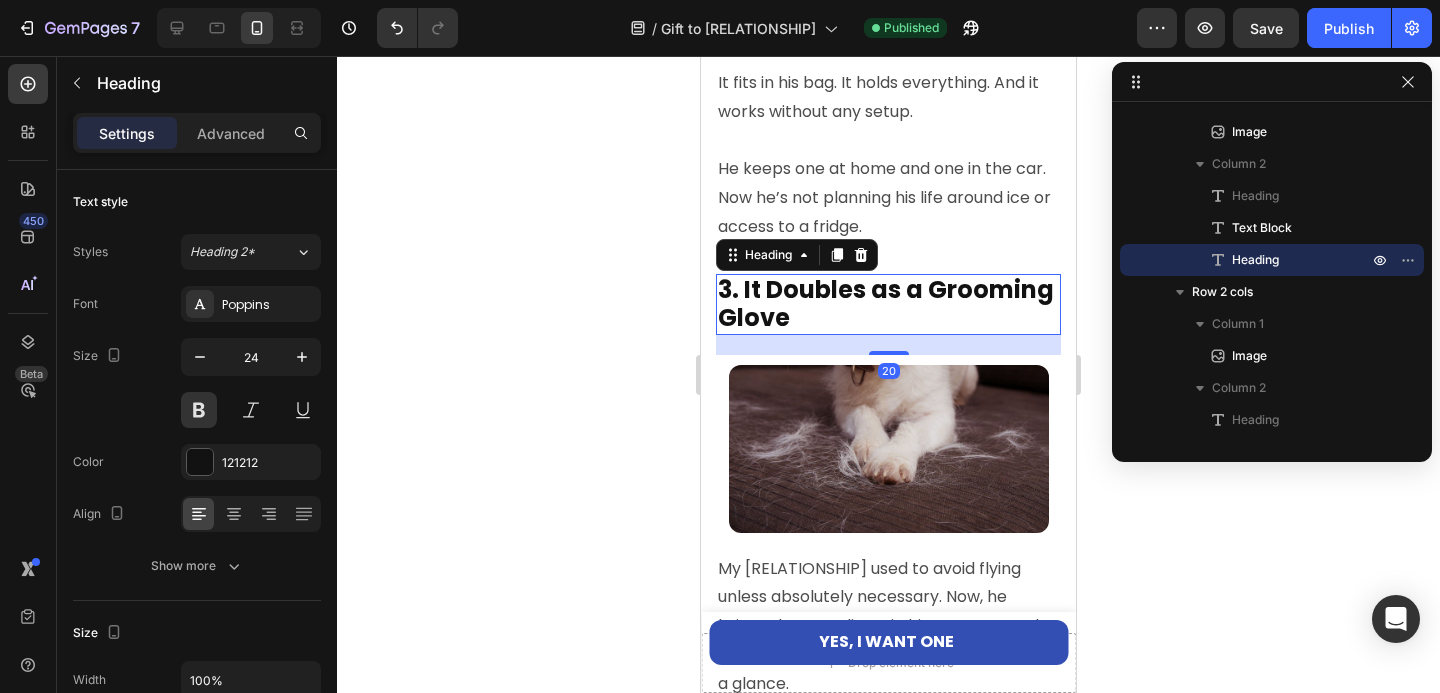 click on "Heading" at bounding box center [797, 255] 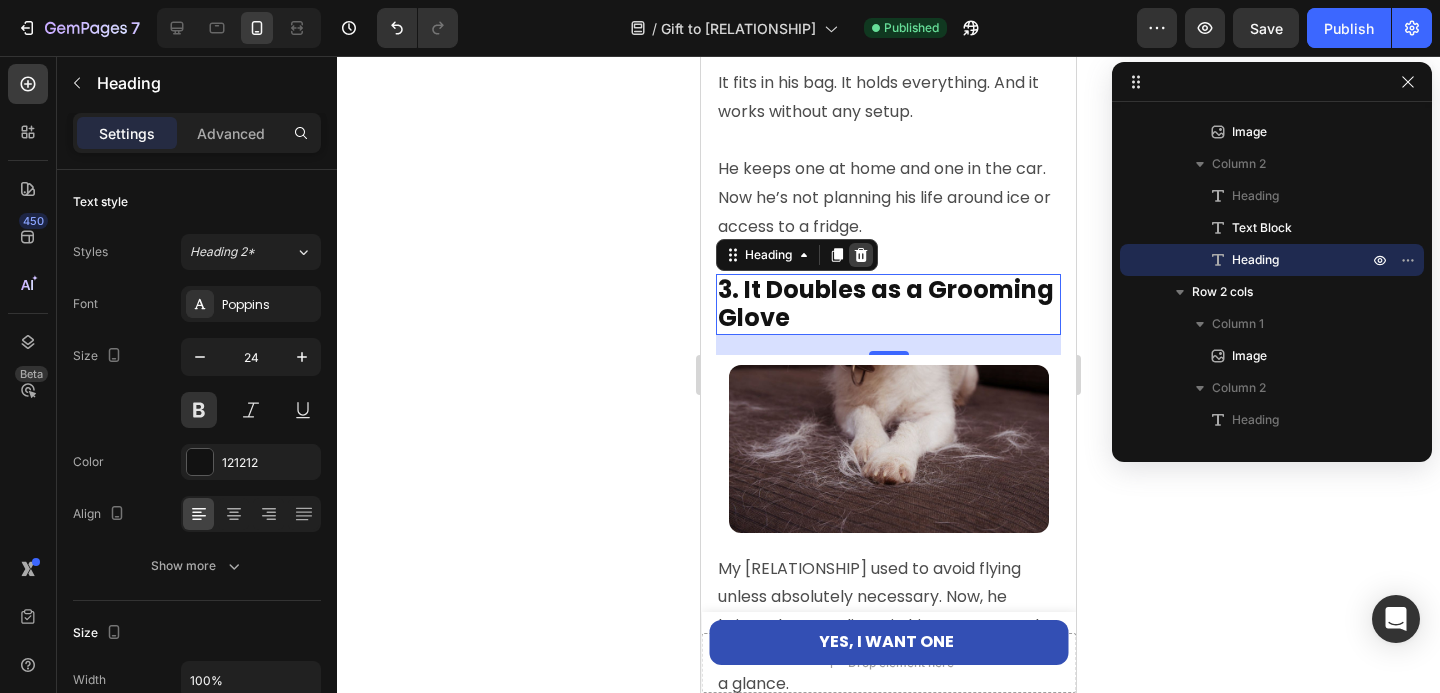 click 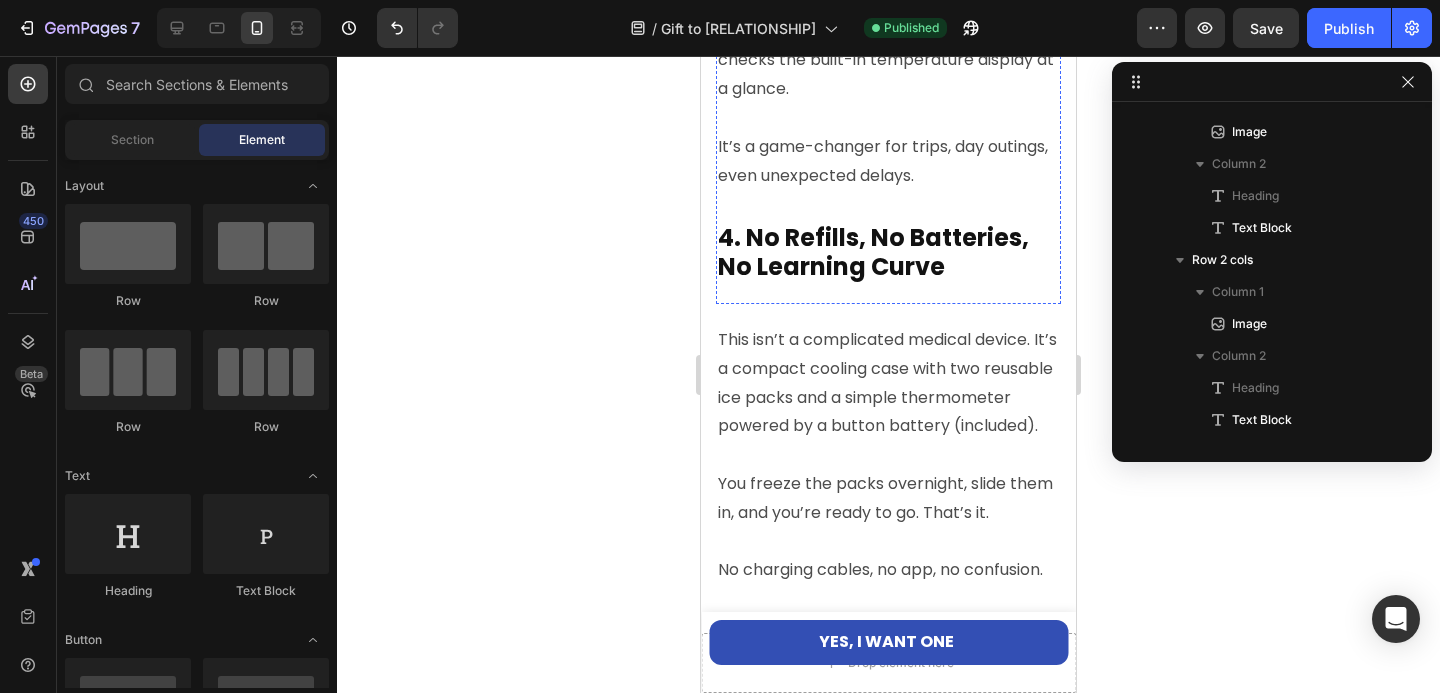 scroll, scrollTop: 2736, scrollLeft: 0, axis: vertical 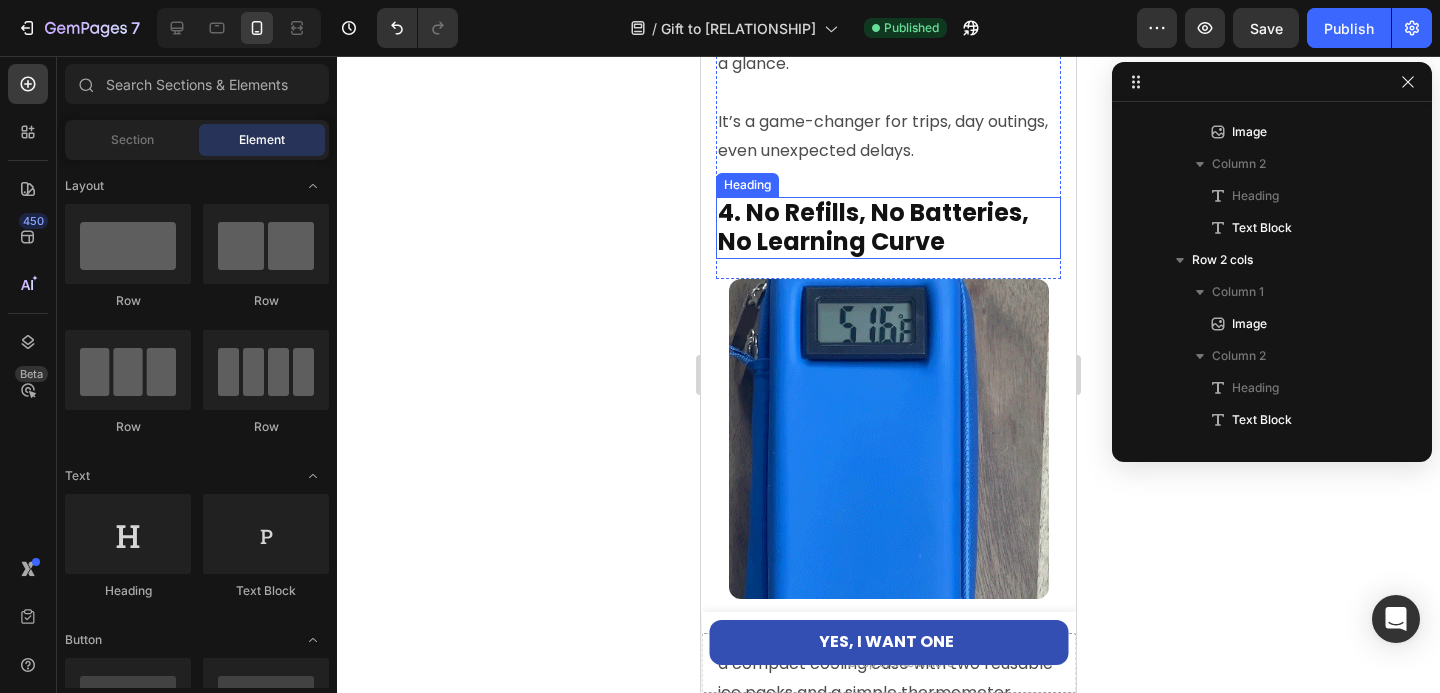 click on "4. No Refills, No Batteries, No Learning Curve" at bounding box center [888, 228] 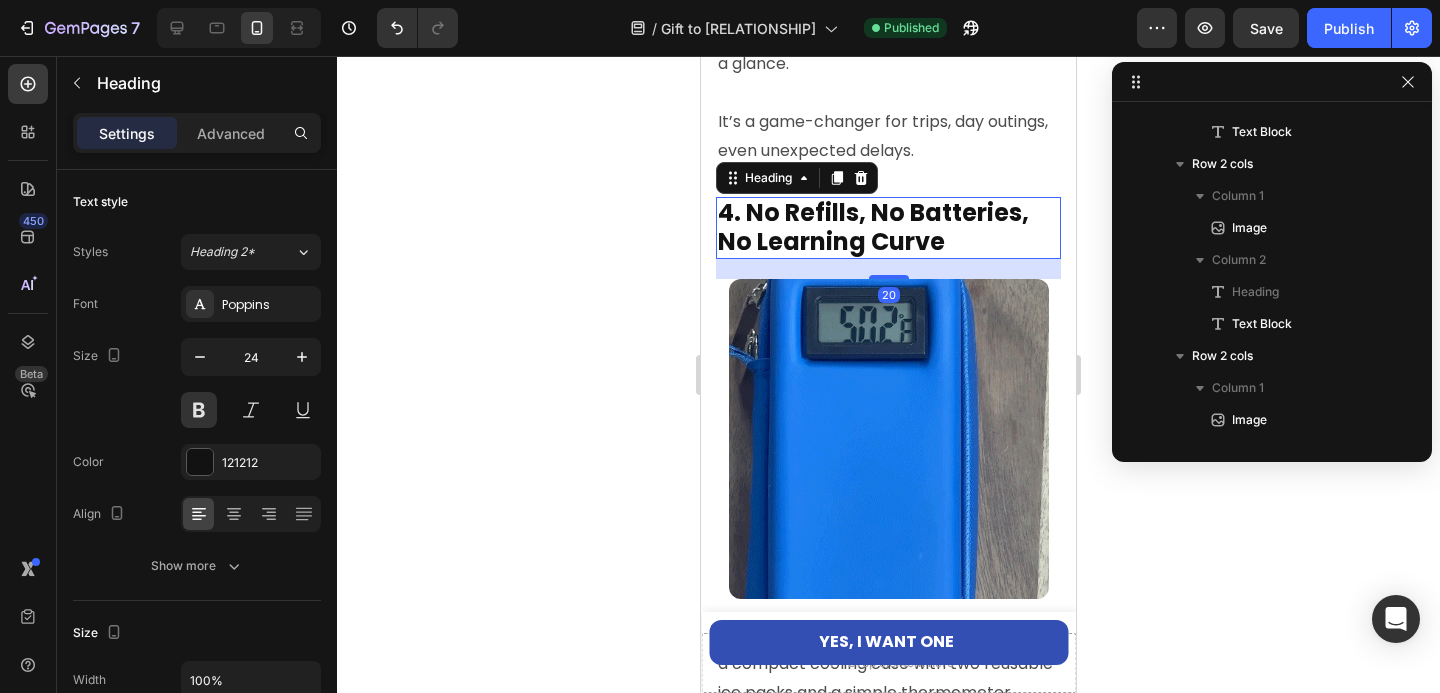 scroll, scrollTop: 954, scrollLeft: 0, axis: vertical 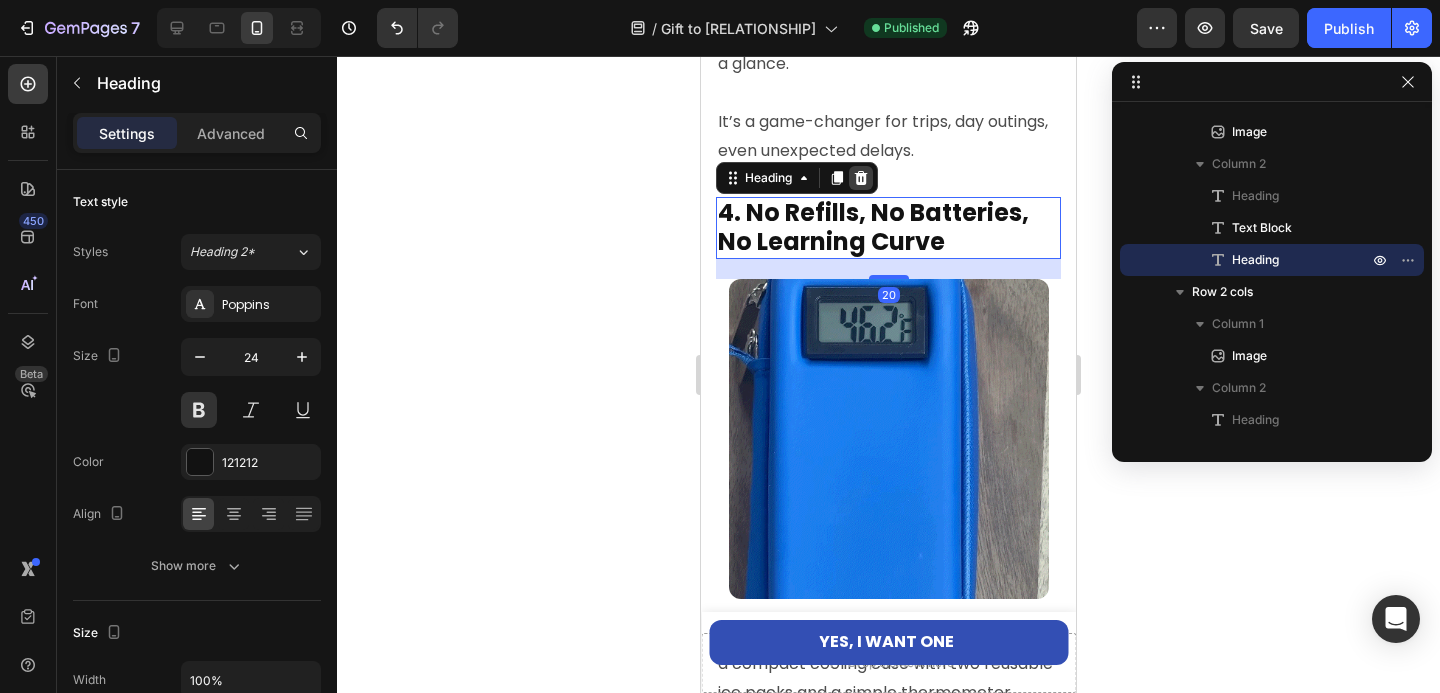 click 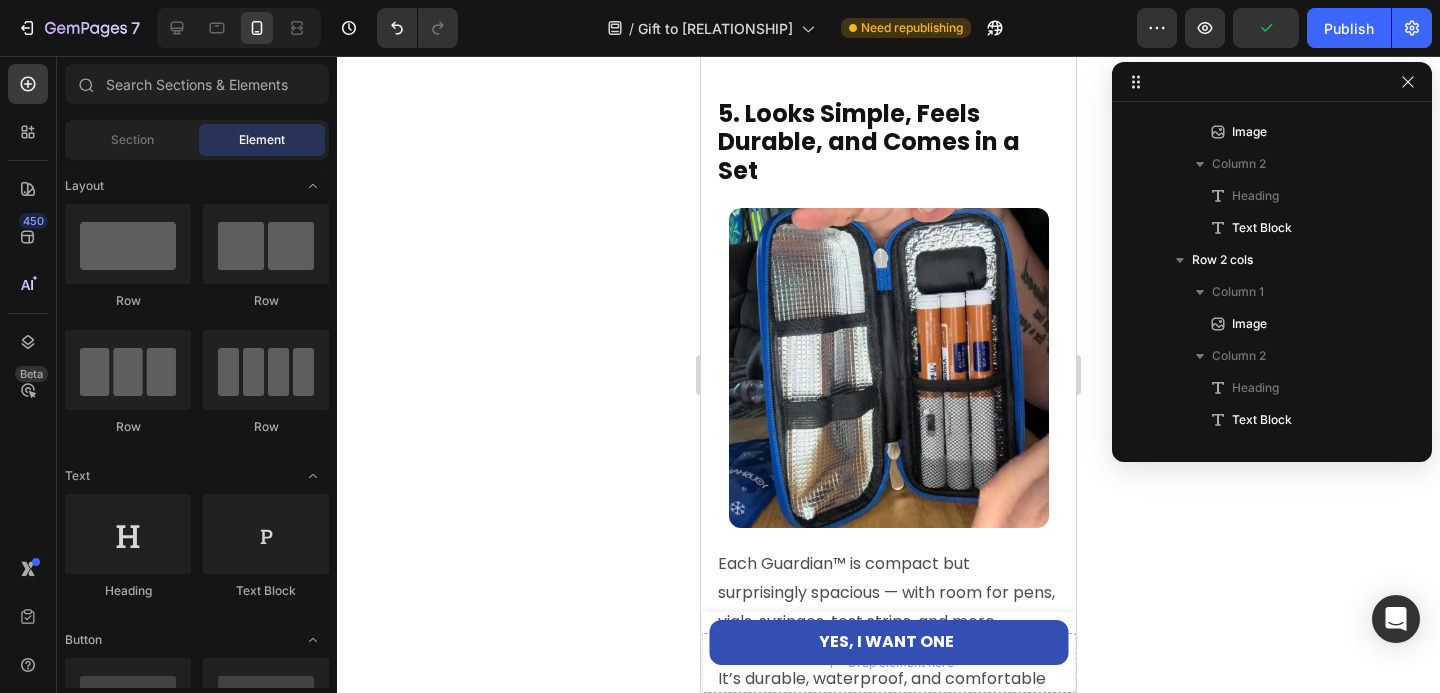 scroll, scrollTop: 4302, scrollLeft: 0, axis: vertical 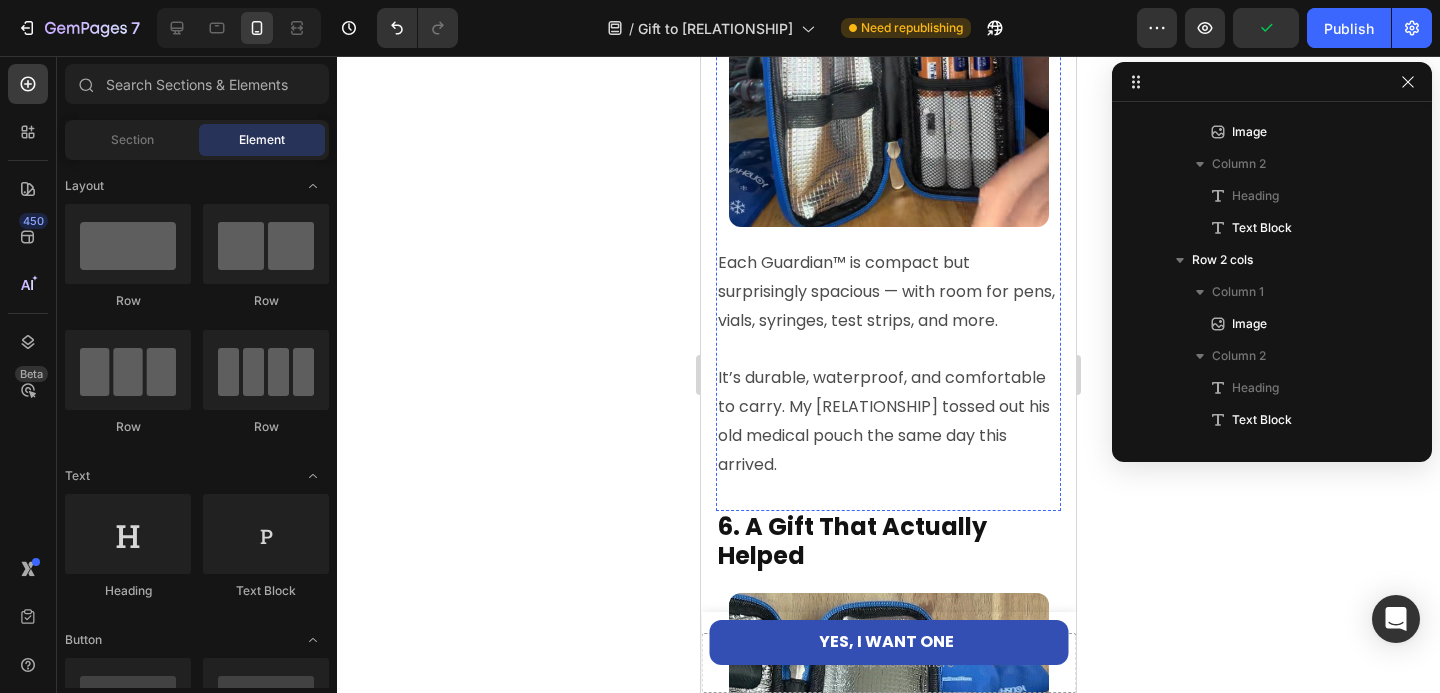 click on "5. Looks Simple, Feels Durable, and Comes in a Set" at bounding box center (888, -158) 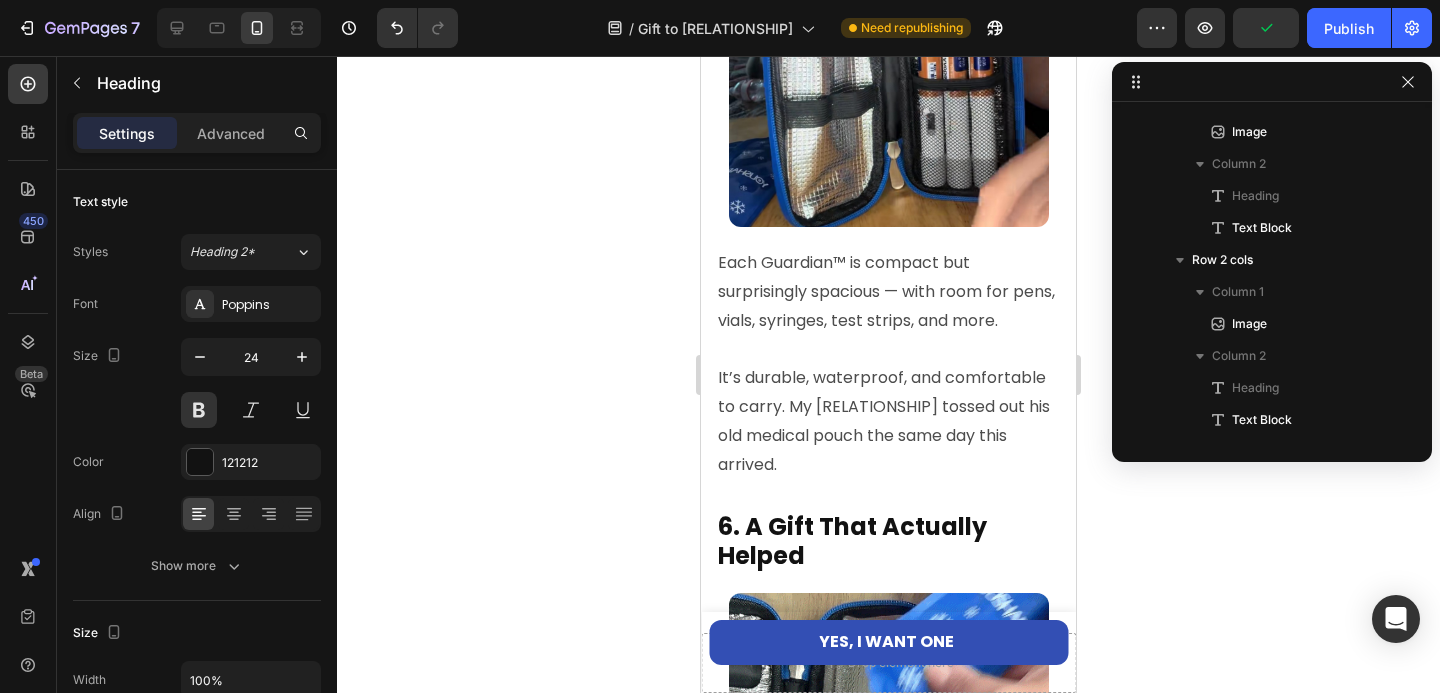 scroll, scrollTop: 1370, scrollLeft: 0, axis: vertical 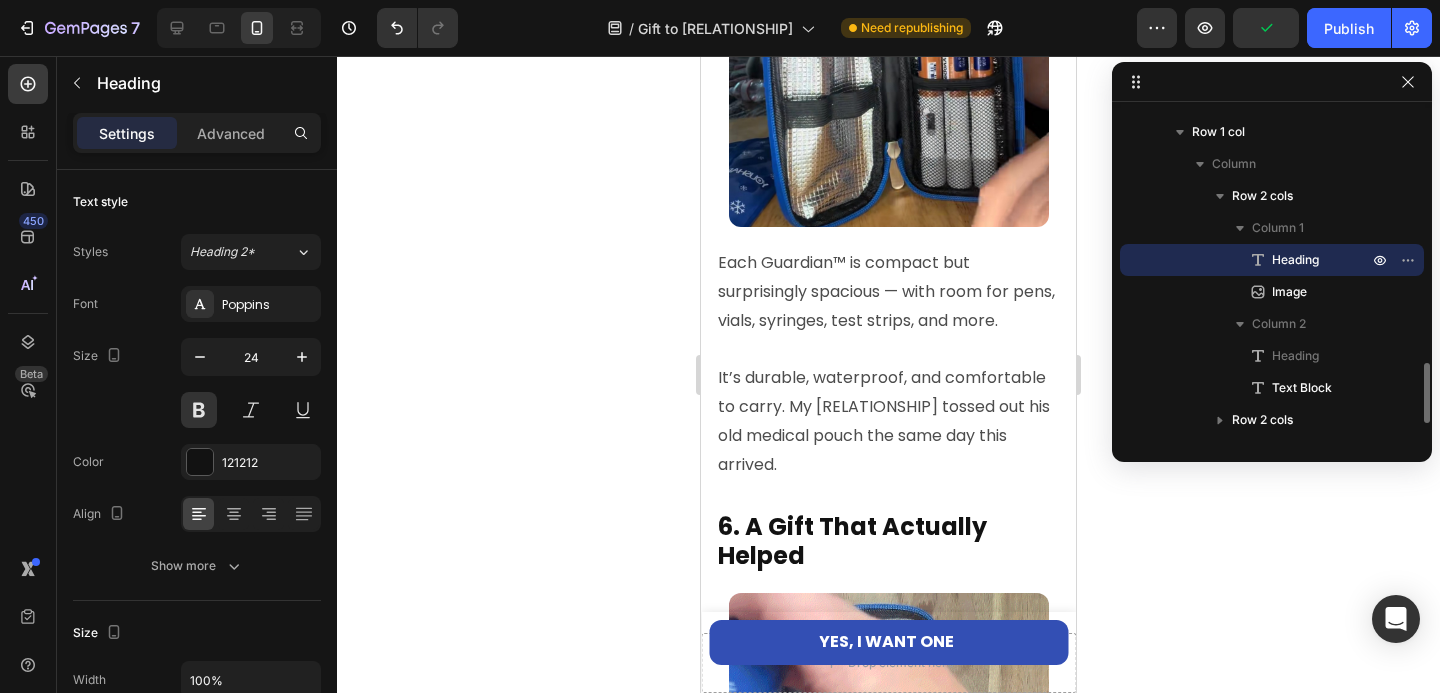 click 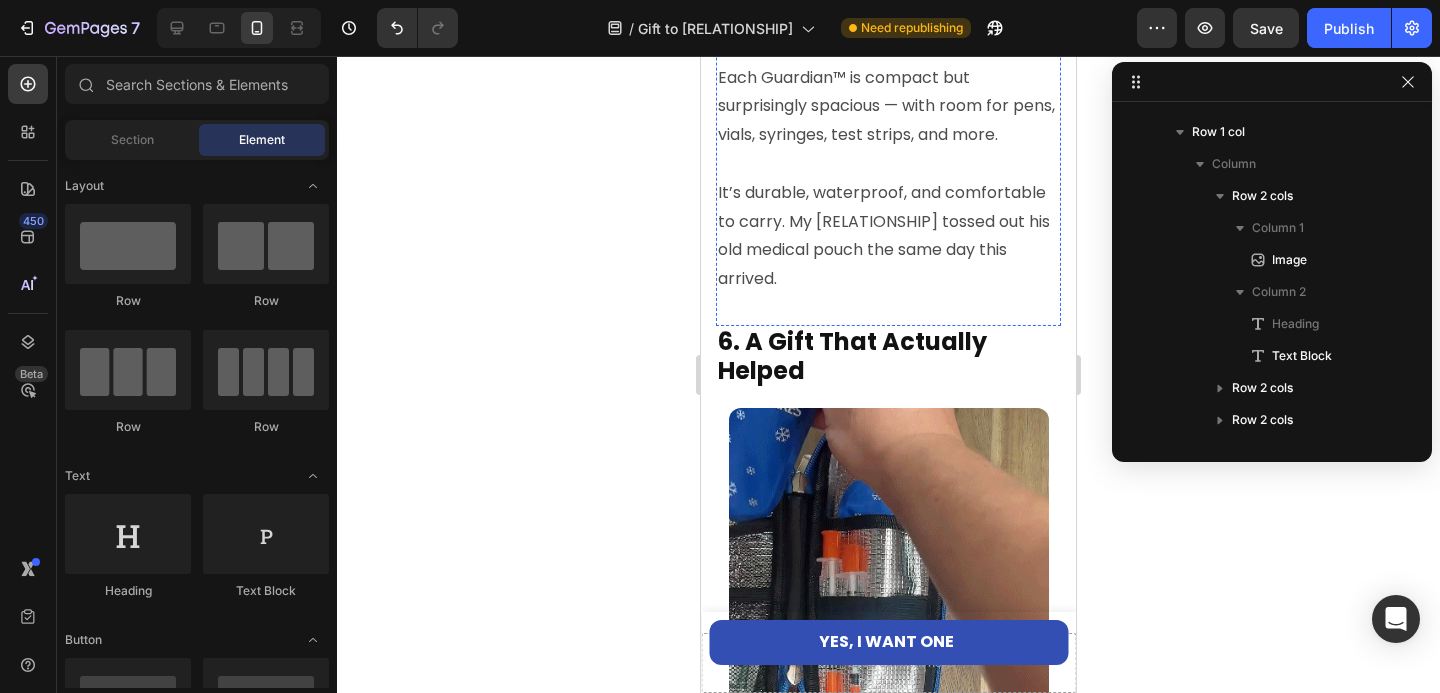 scroll, scrollTop: 4679, scrollLeft: 0, axis: vertical 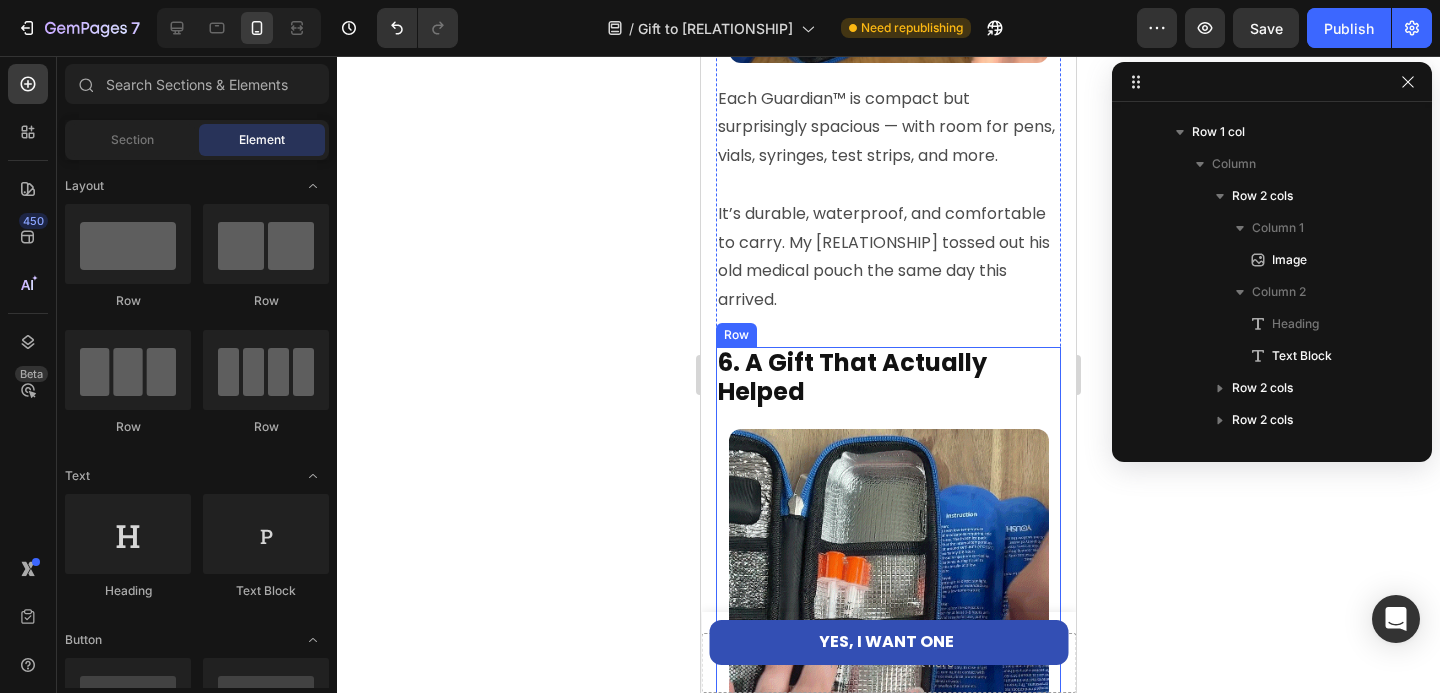 click on "6. A Gift That Actually Helped" at bounding box center [888, 378] 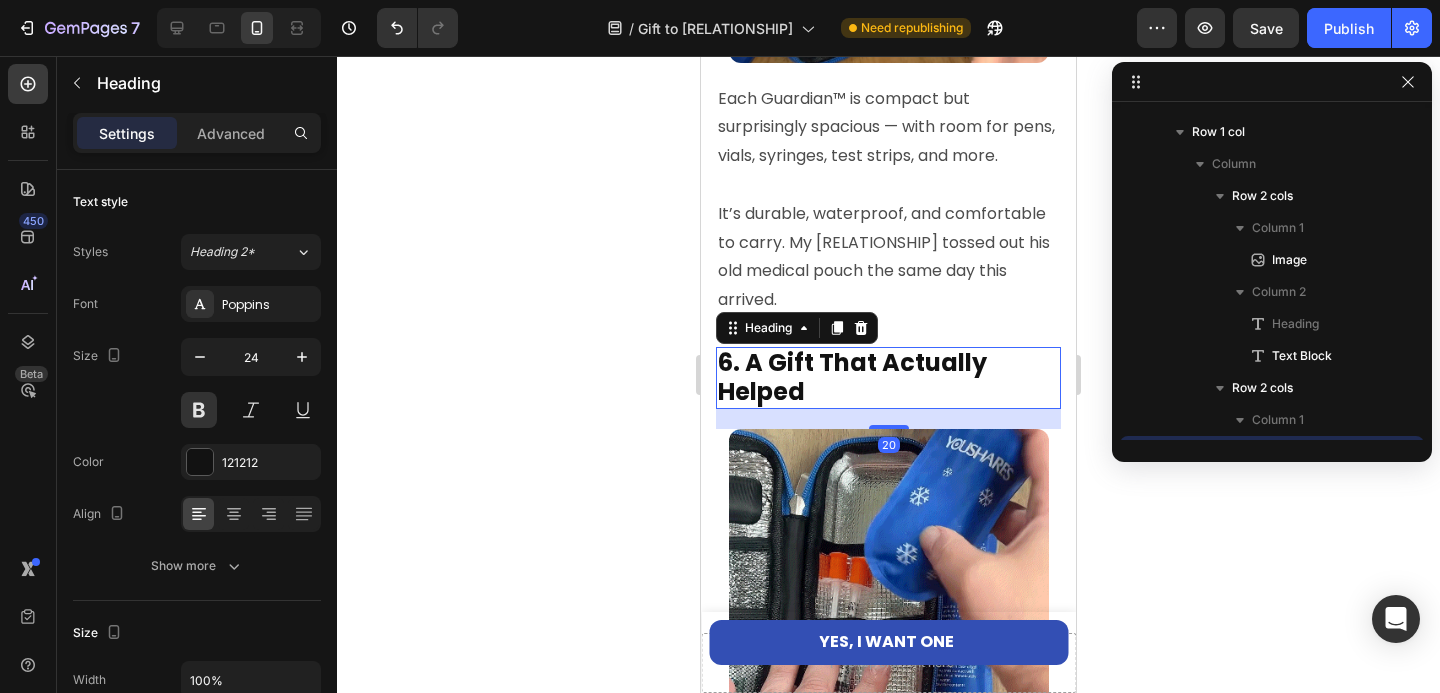 scroll, scrollTop: 1562, scrollLeft: 0, axis: vertical 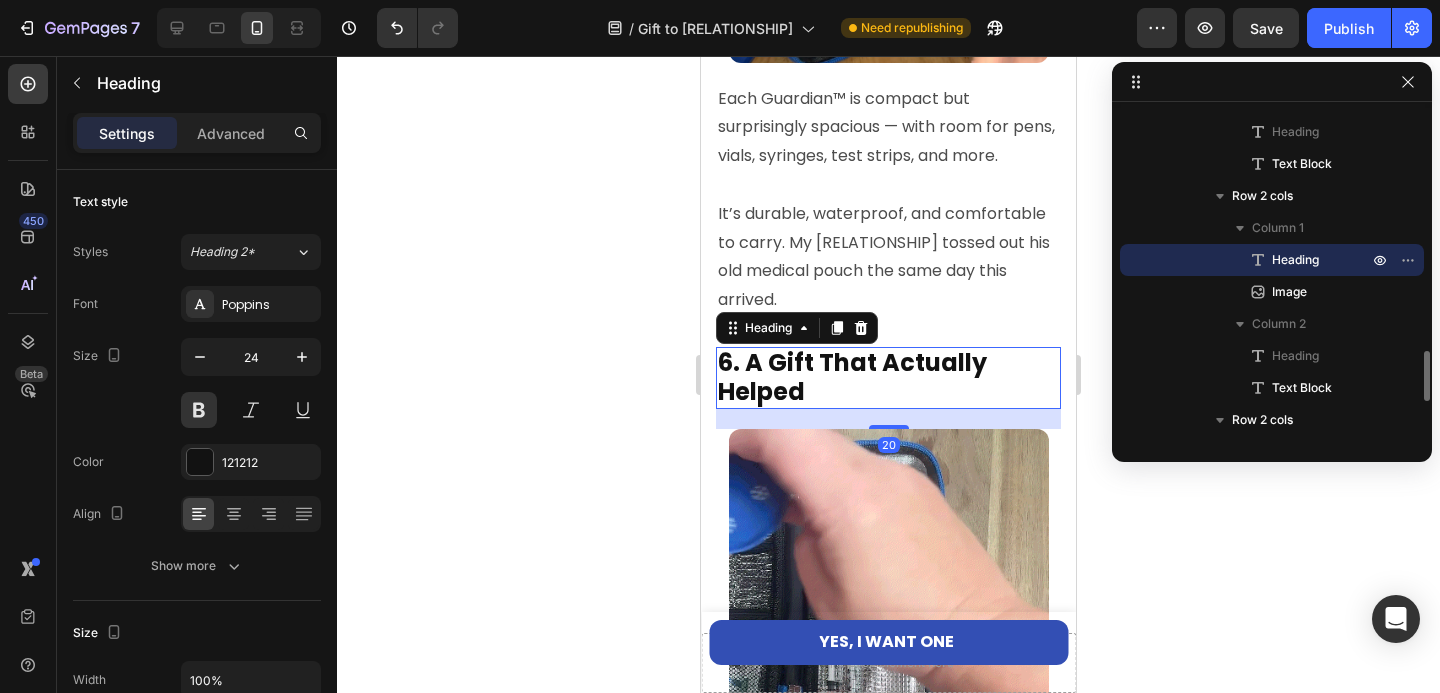 click on "Heading" at bounding box center [797, 328] 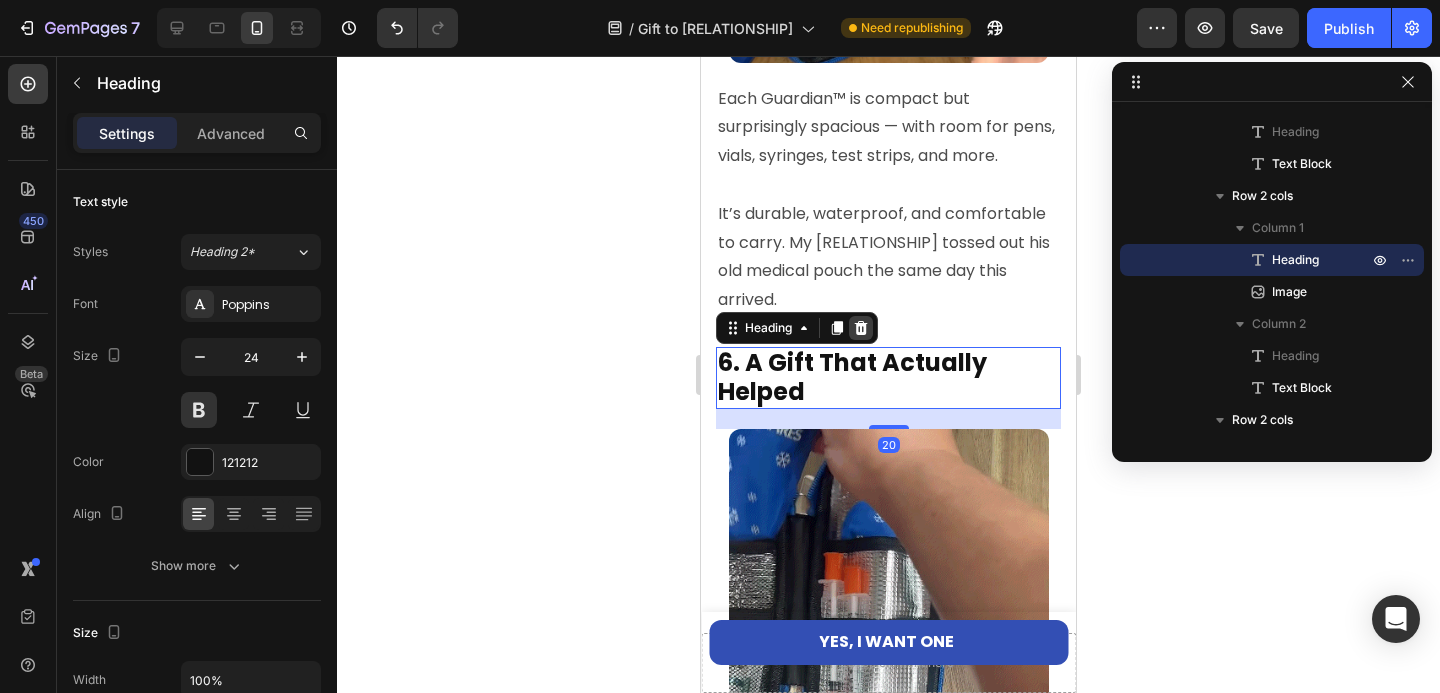 click 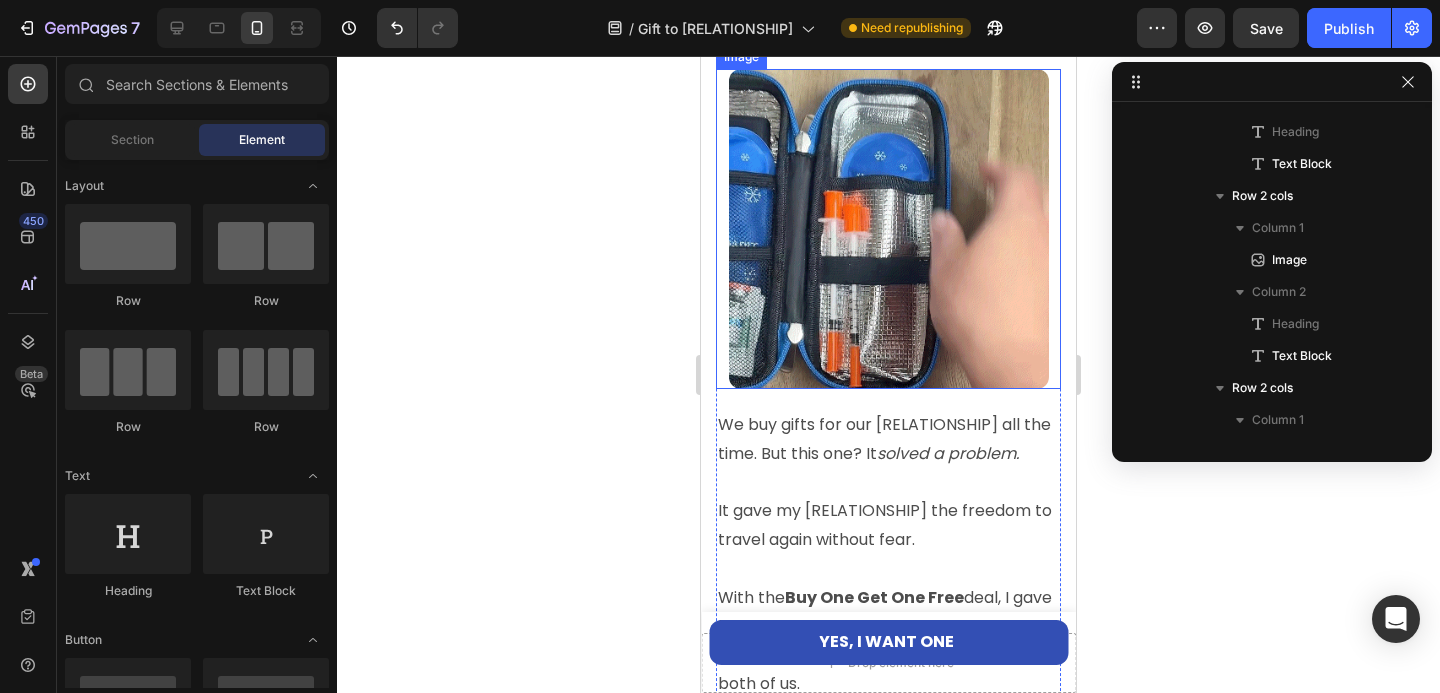scroll, scrollTop: 5214, scrollLeft: 0, axis: vertical 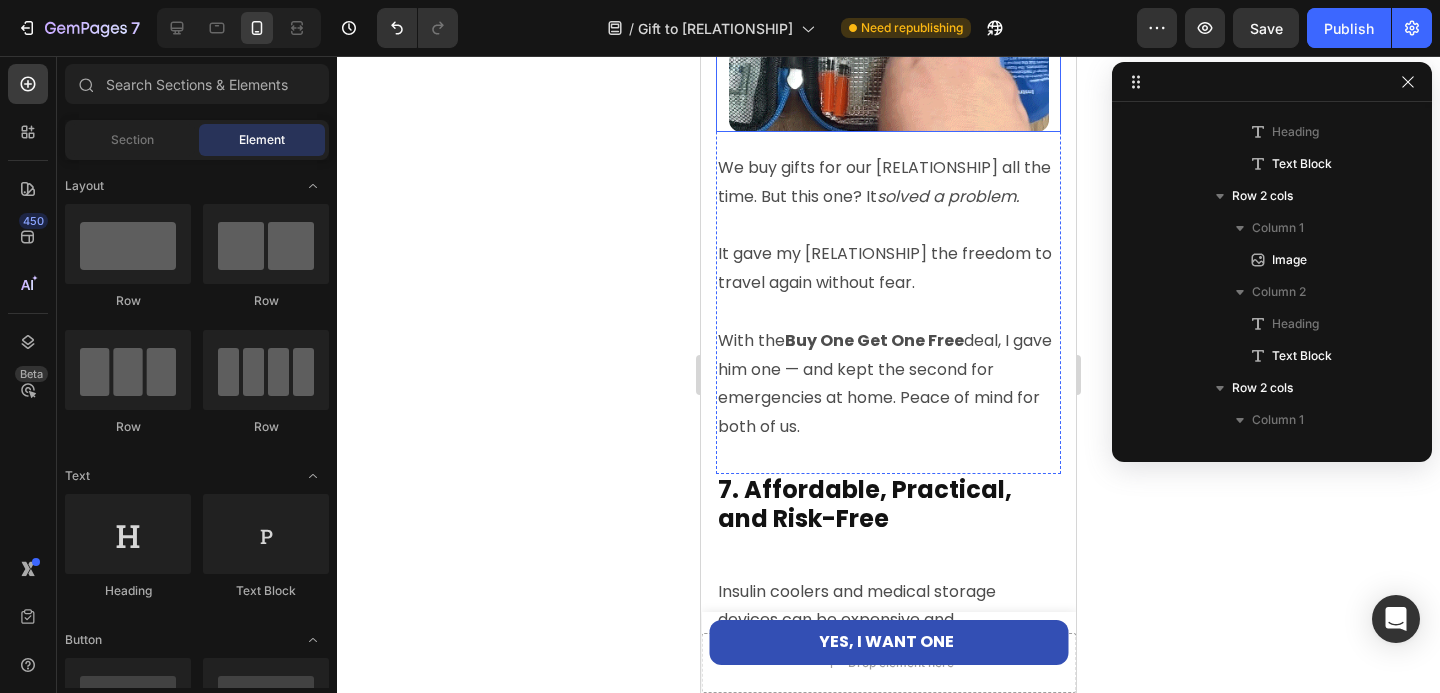 click on "7. Affordable, Practical, and Risk-Free" at bounding box center (888, 505) 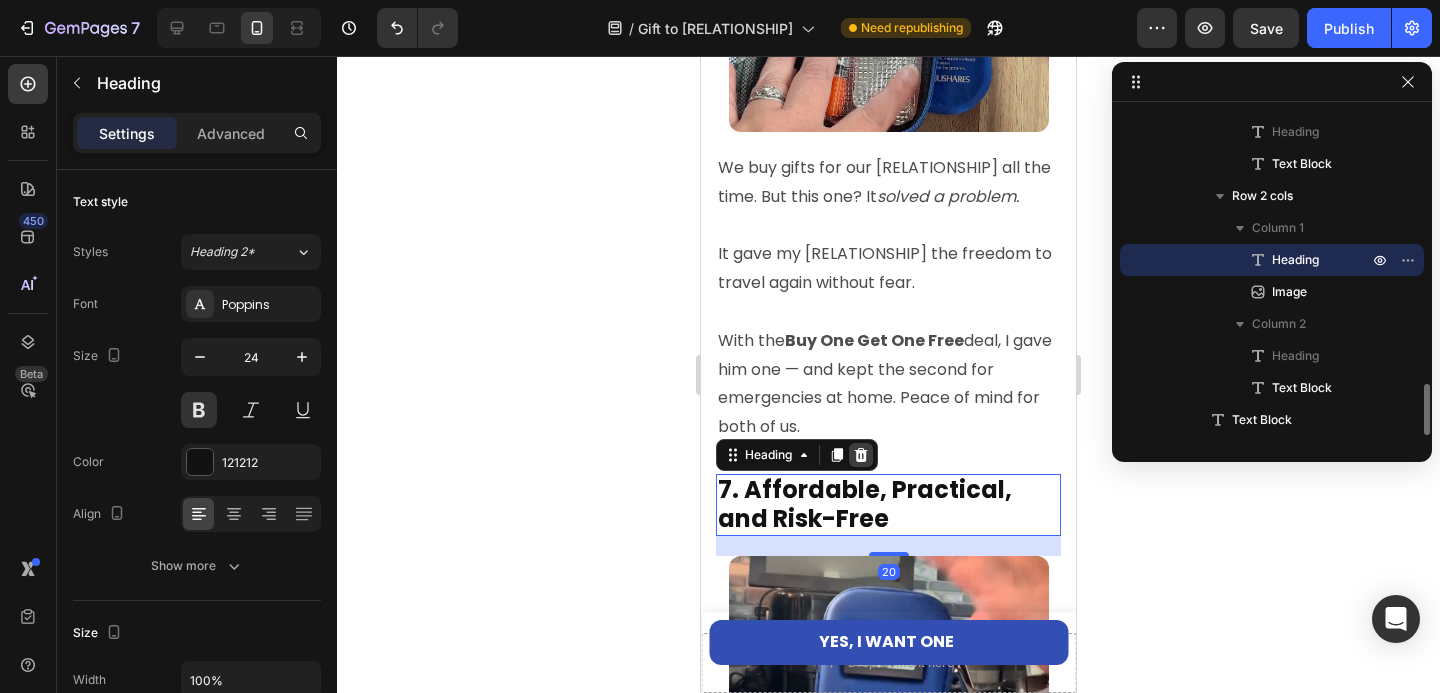 click 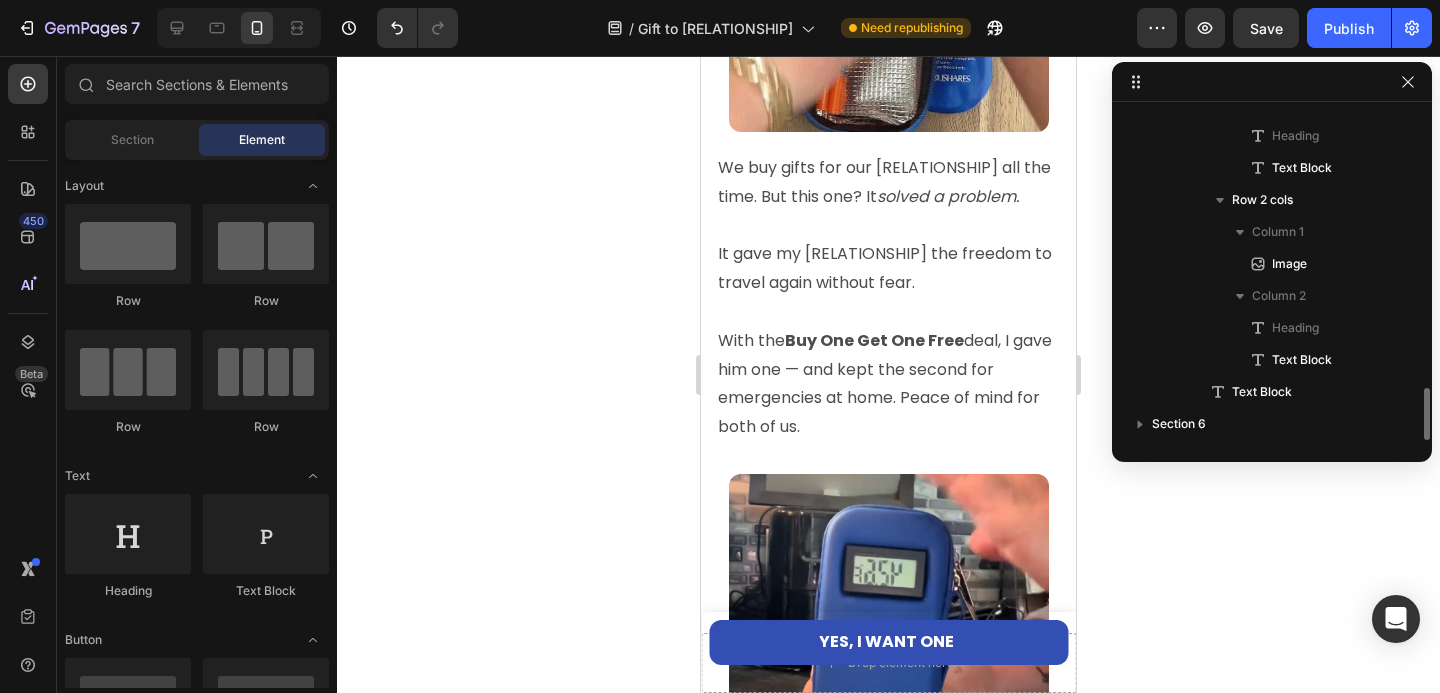 scroll, scrollTop: 1750, scrollLeft: 0, axis: vertical 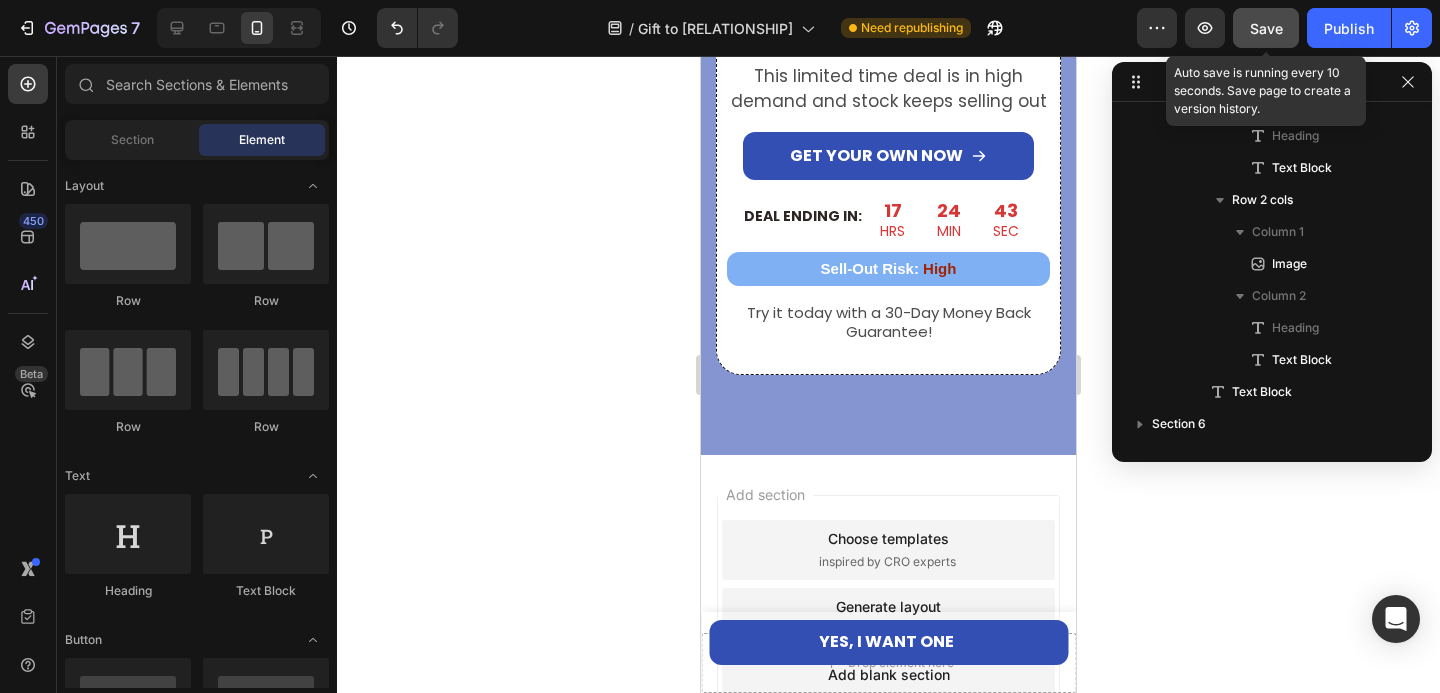 click on "Save" at bounding box center (1266, 28) 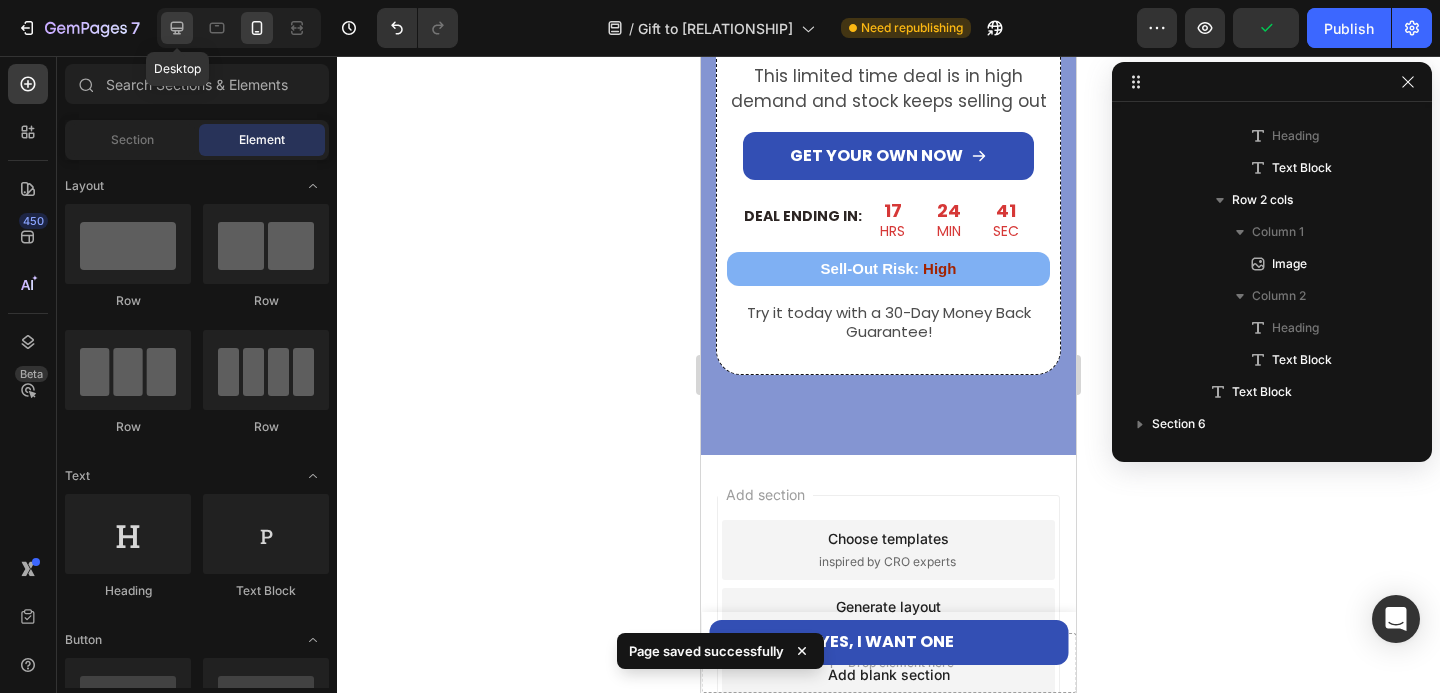 click 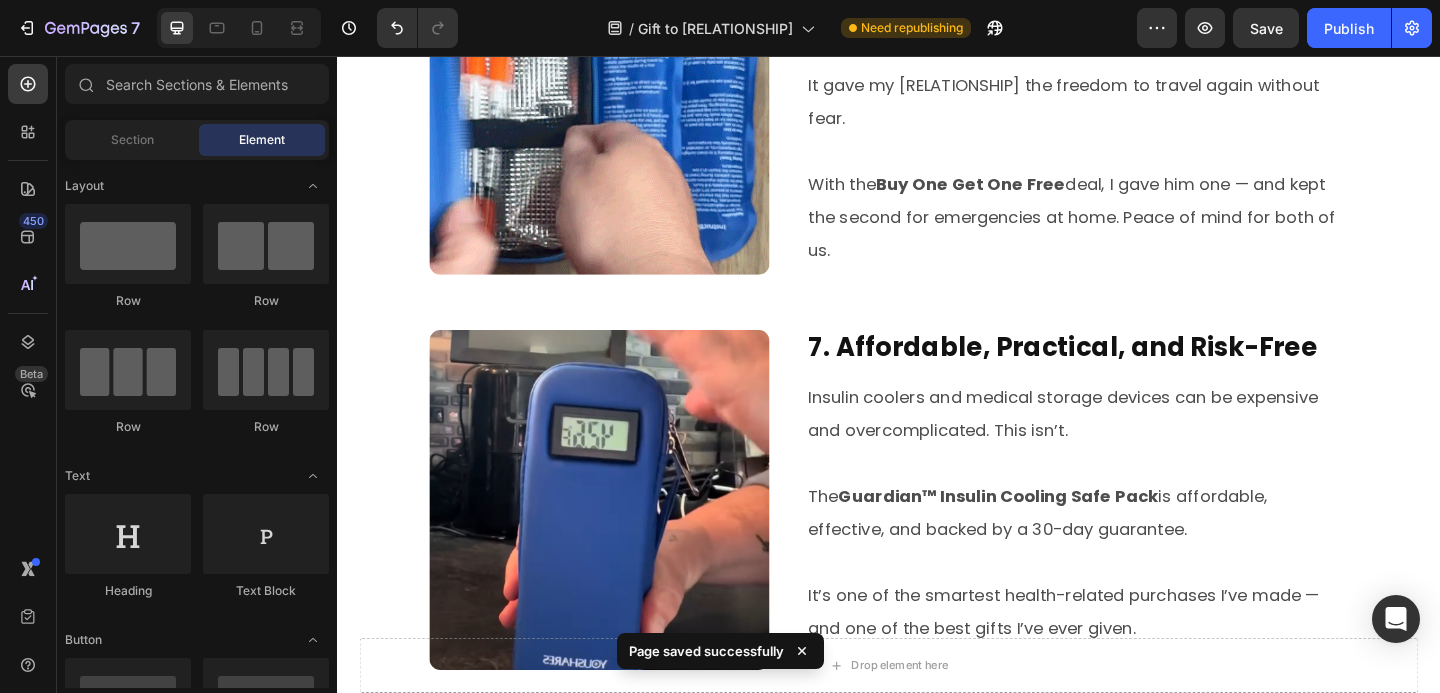scroll, scrollTop: 4970, scrollLeft: 0, axis: vertical 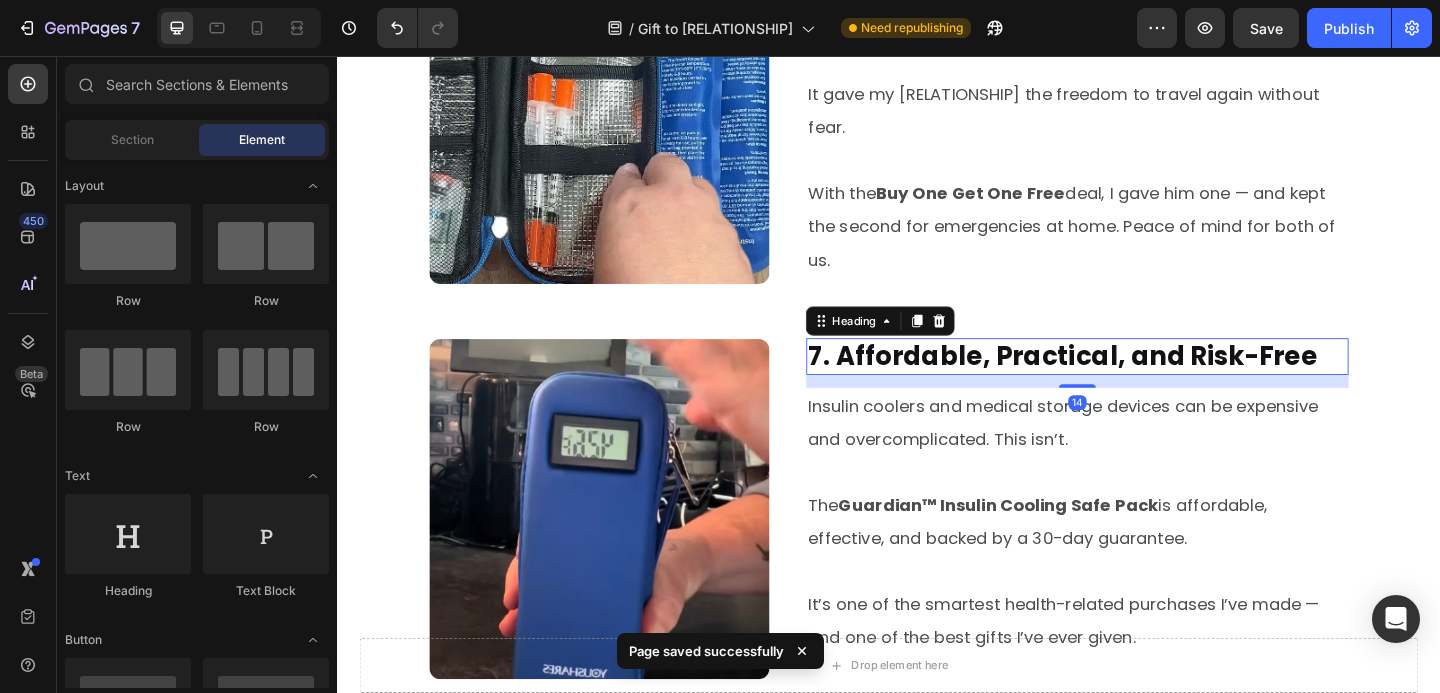click on "7. Affordable, Practical, and Risk-Free" at bounding box center (1142, 383) 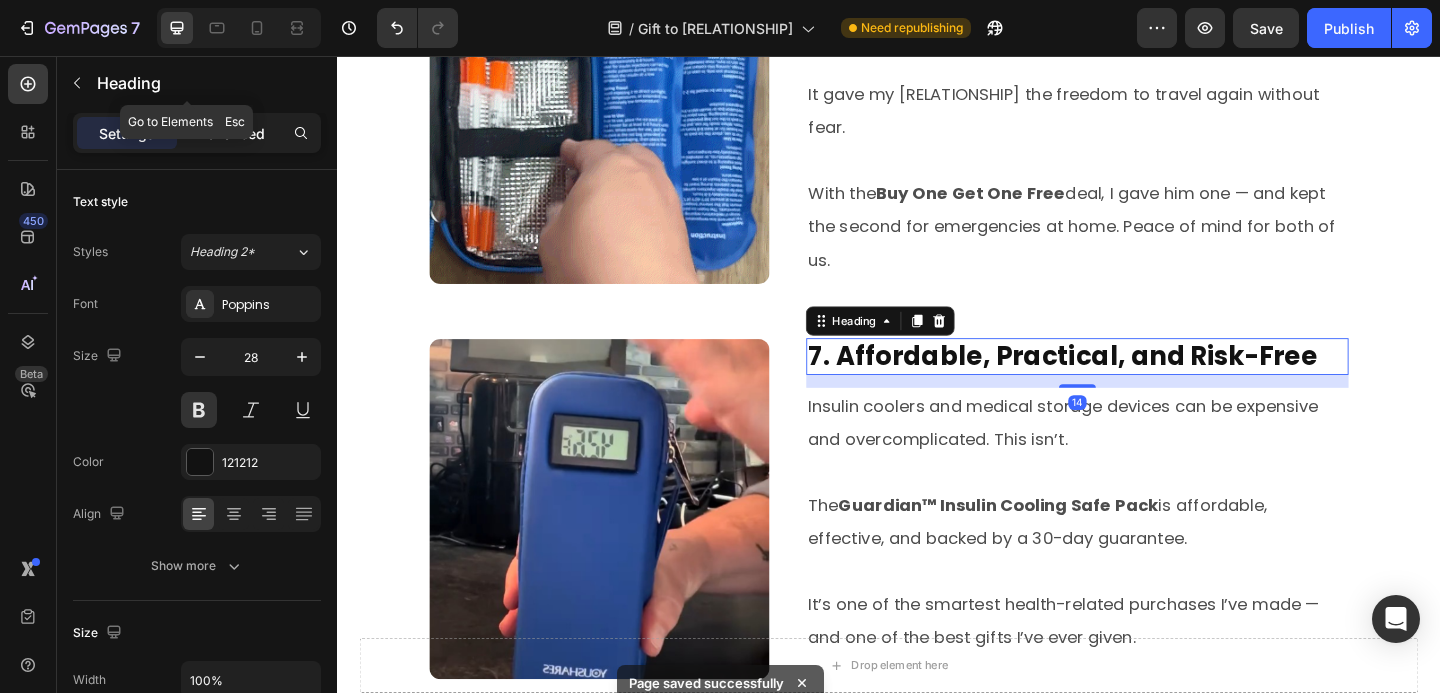 click on "Advanced" at bounding box center [231, 133] 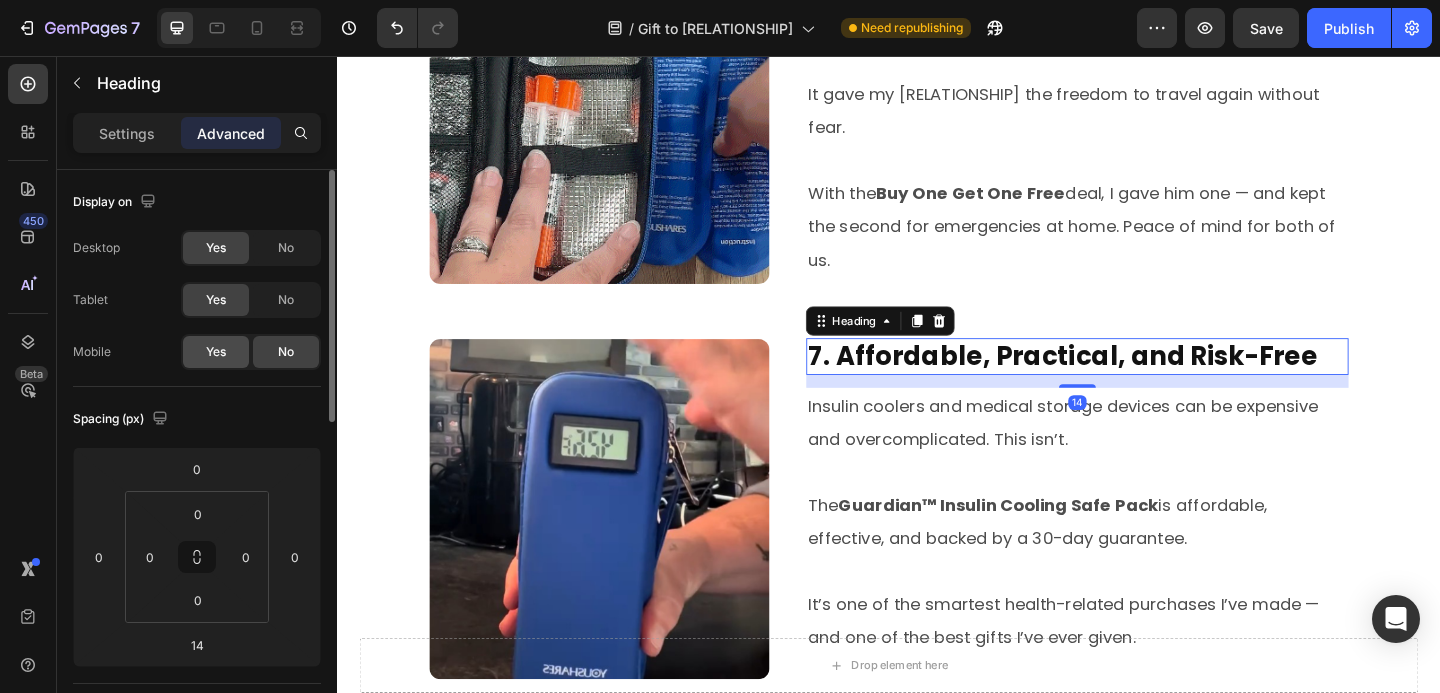 click on "Yes" 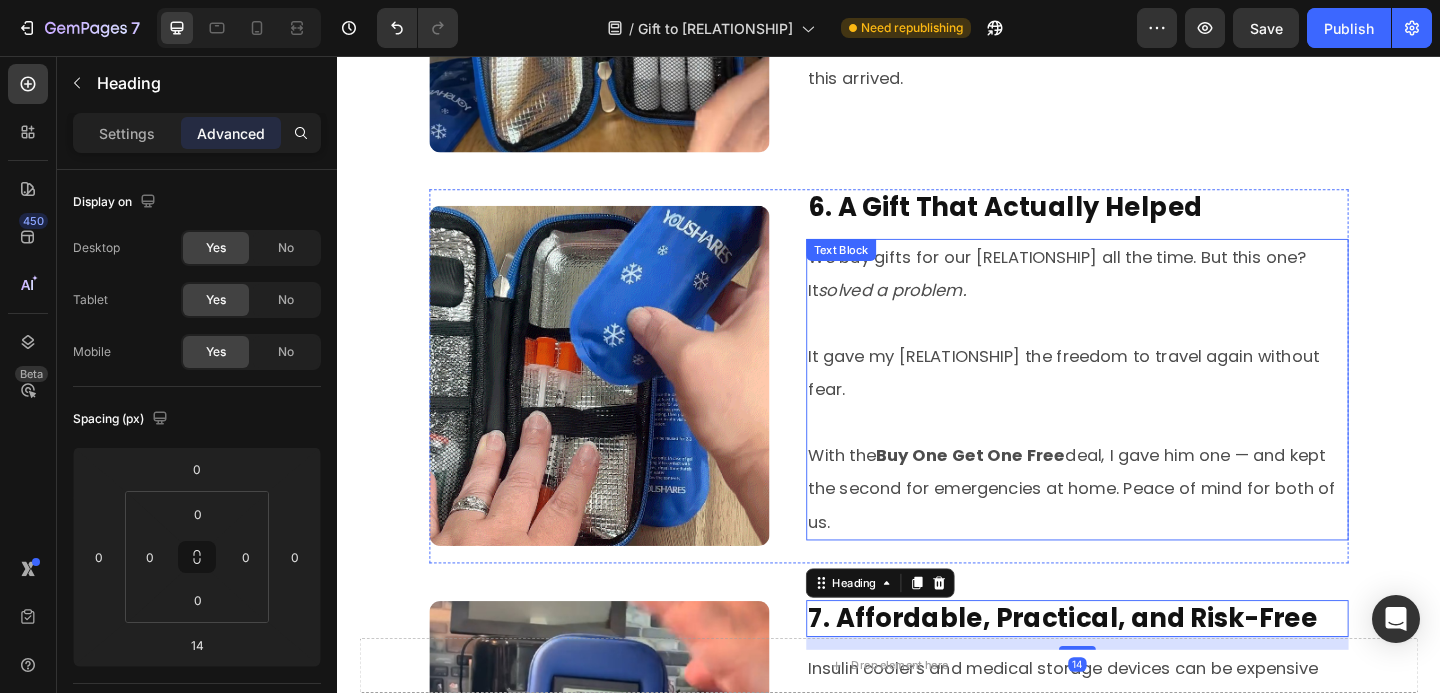 scroll, scrollTop: 4680, scrollLeft: 0, axis: vertical 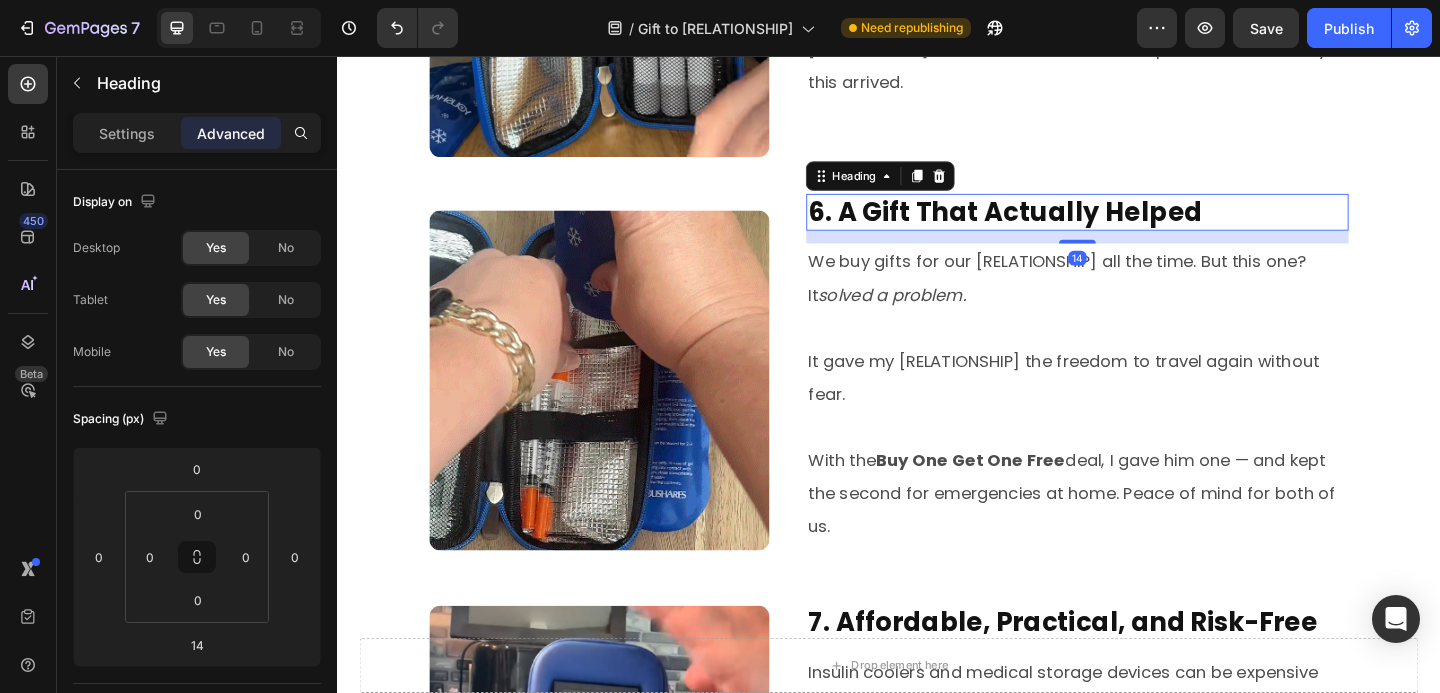 click on "6. A Gift That Actually Helped" at bounding box center [1142, 226] 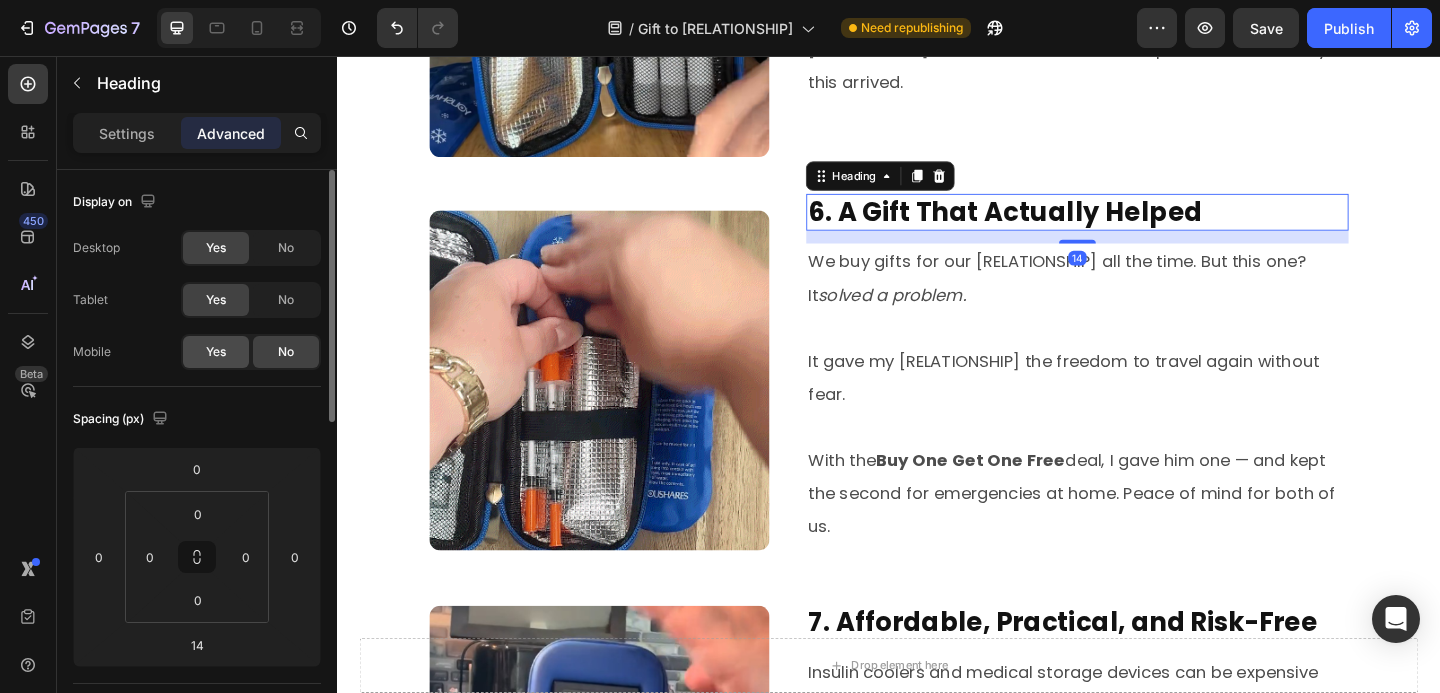 click on "Yes" 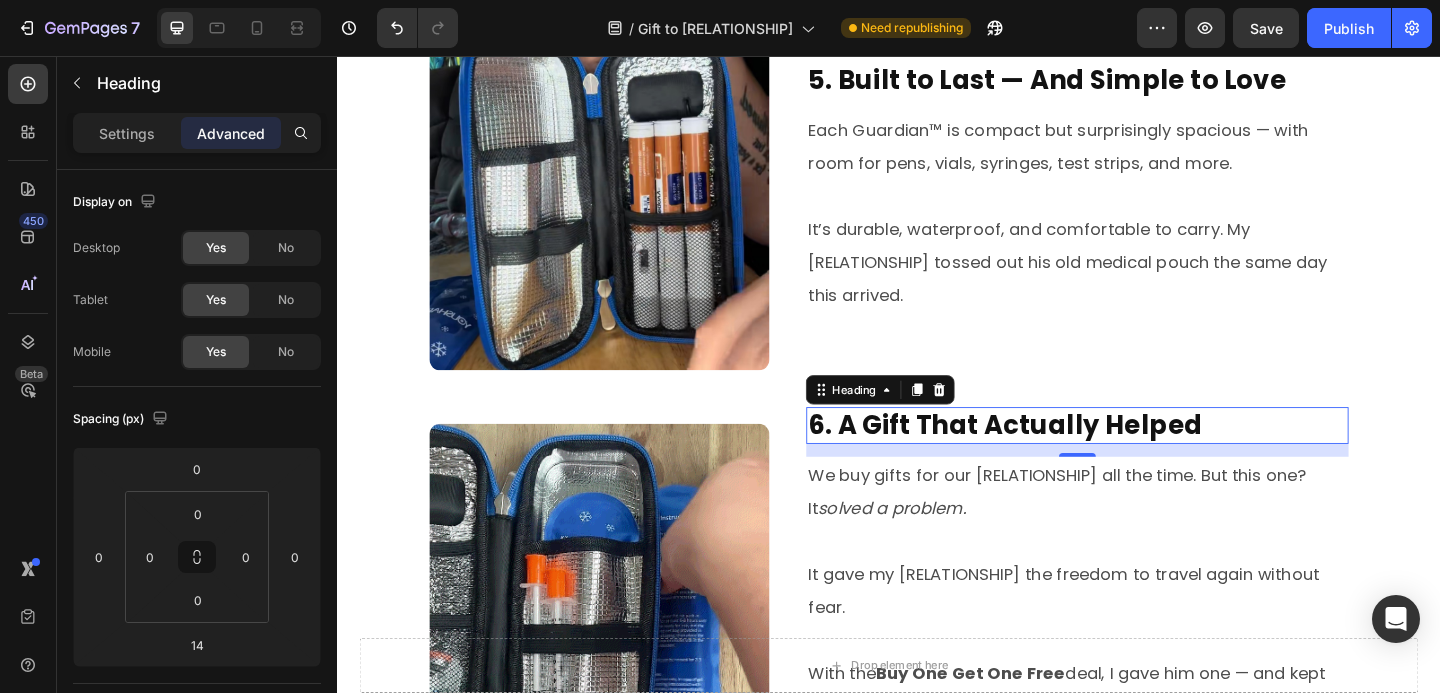 scroll, scrollTop: 4095, scrollLeft: 0, axis: vertical 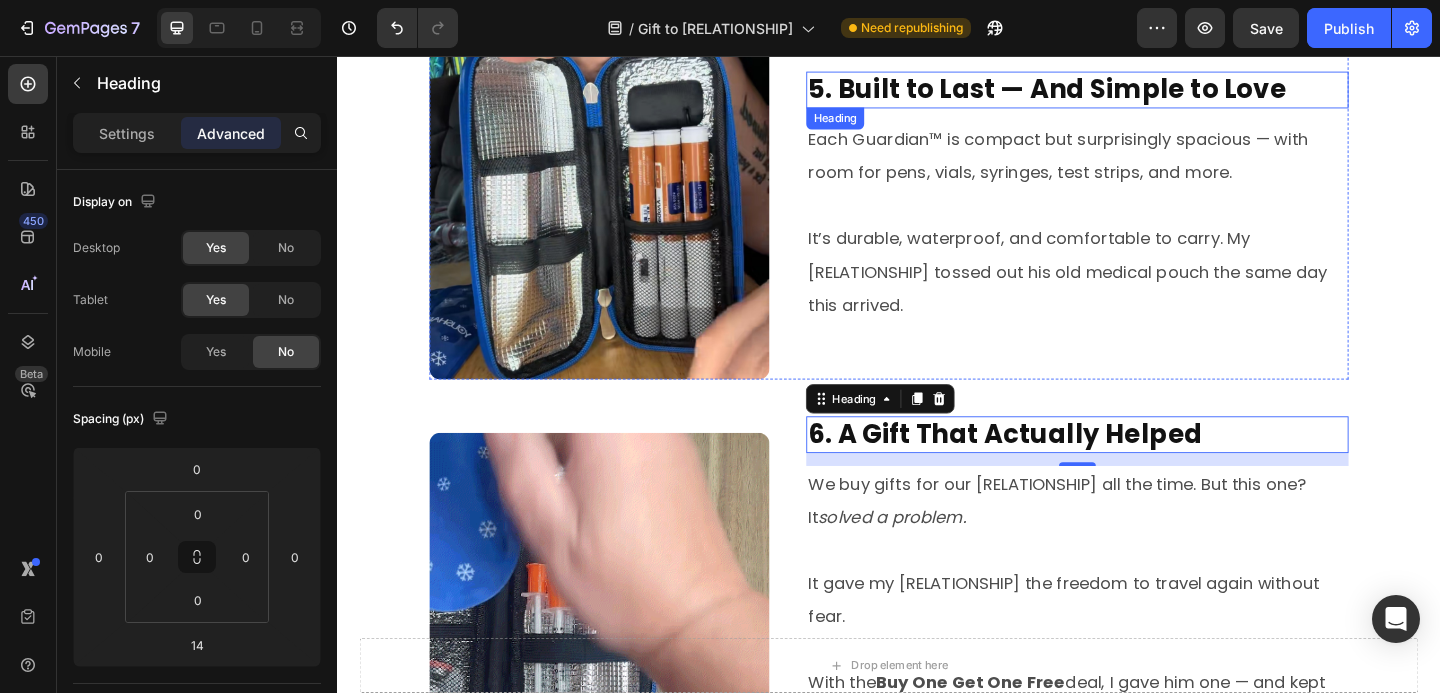 click on "5. Built to Last — And Simple to Love" at bounding box center (1142, 93) 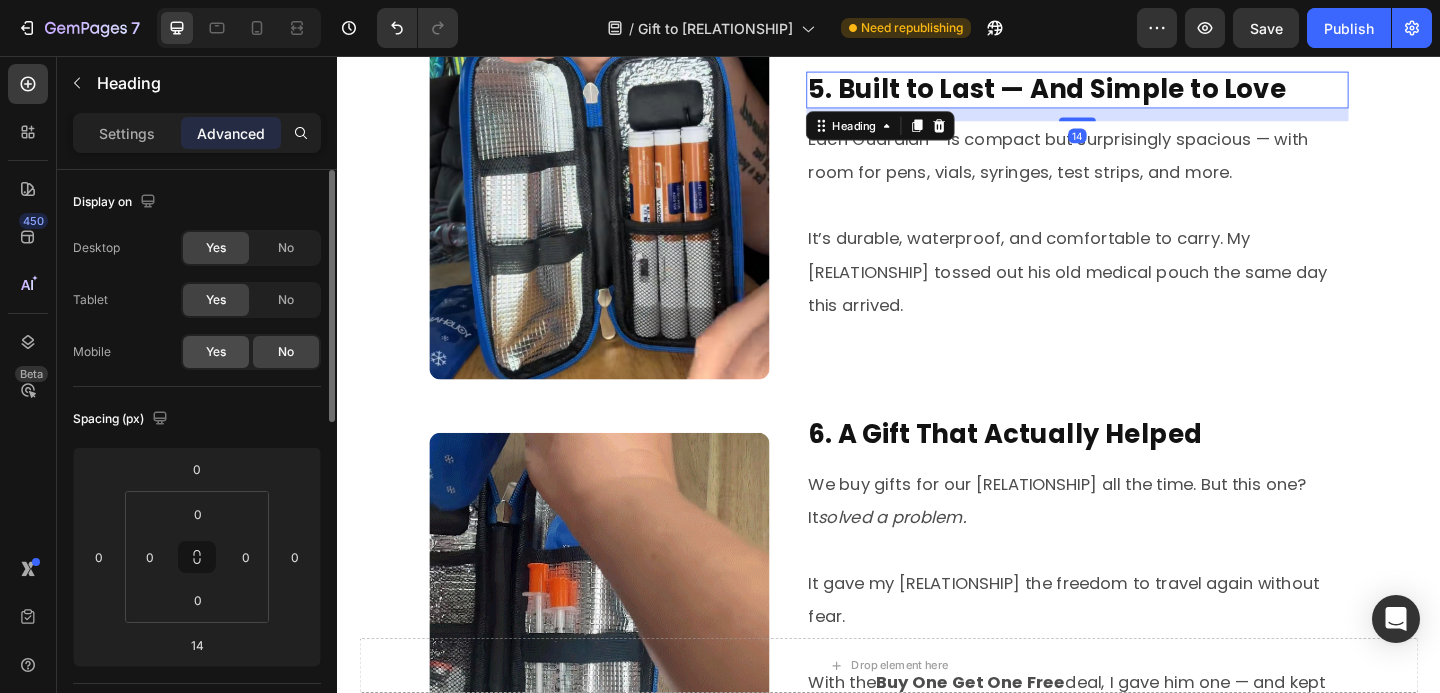 click on "Yes" 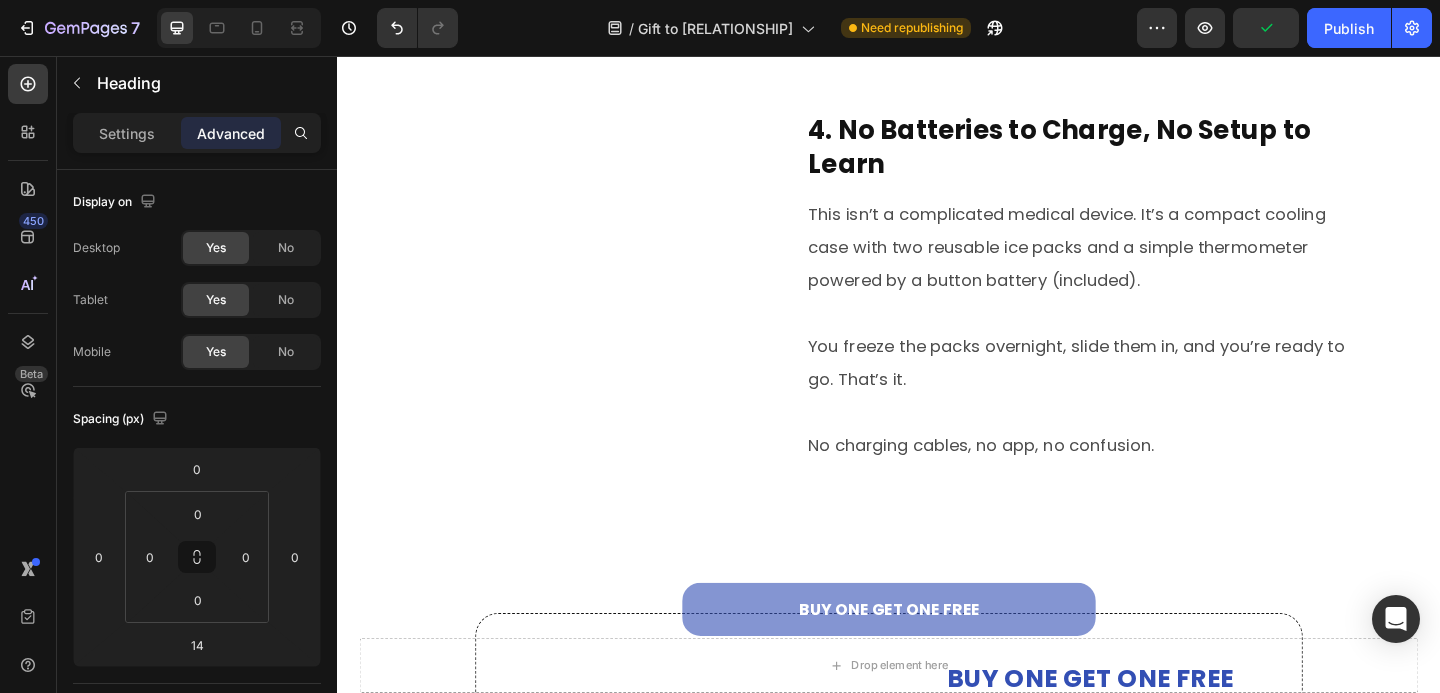 scroll, scrollTop: 2104, scrollLeft: 0, axis: vertical 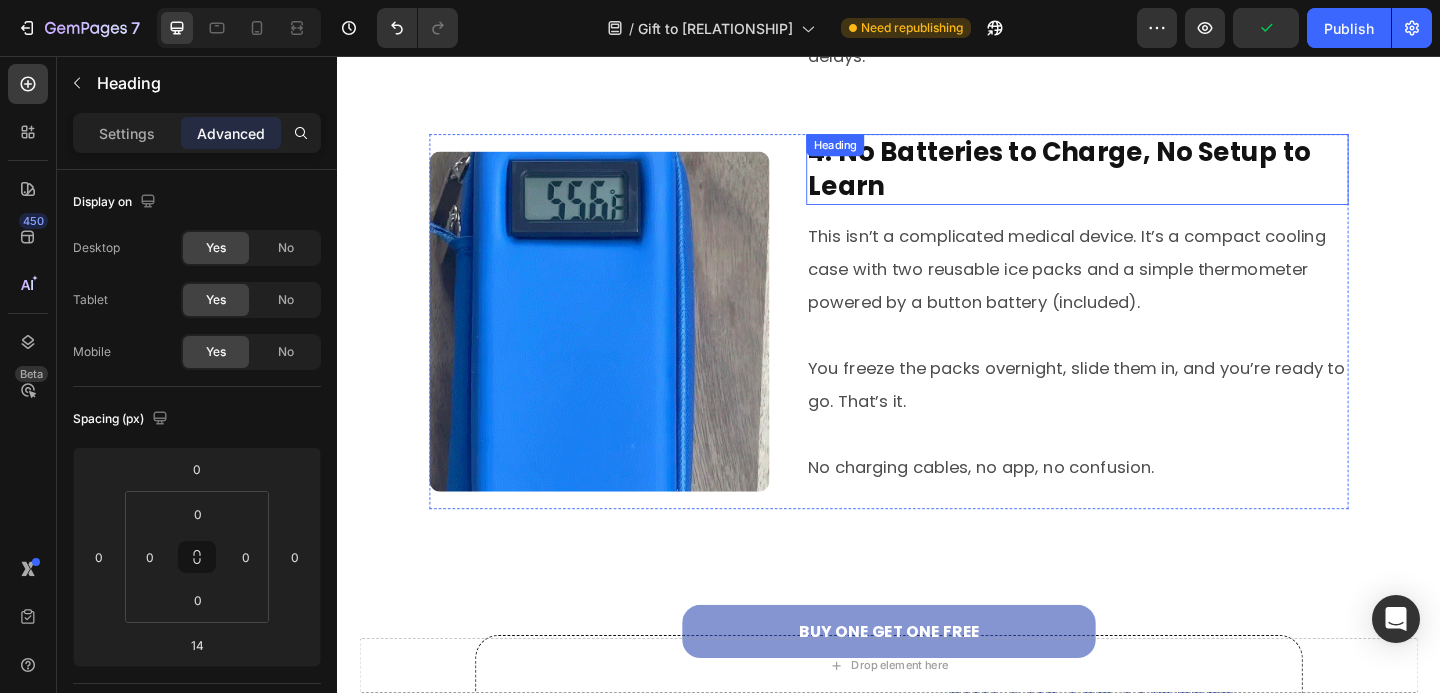 click on "4. No Batteries to Charge, No Setup to Learn Heading" at bounding box center [1142, 179] 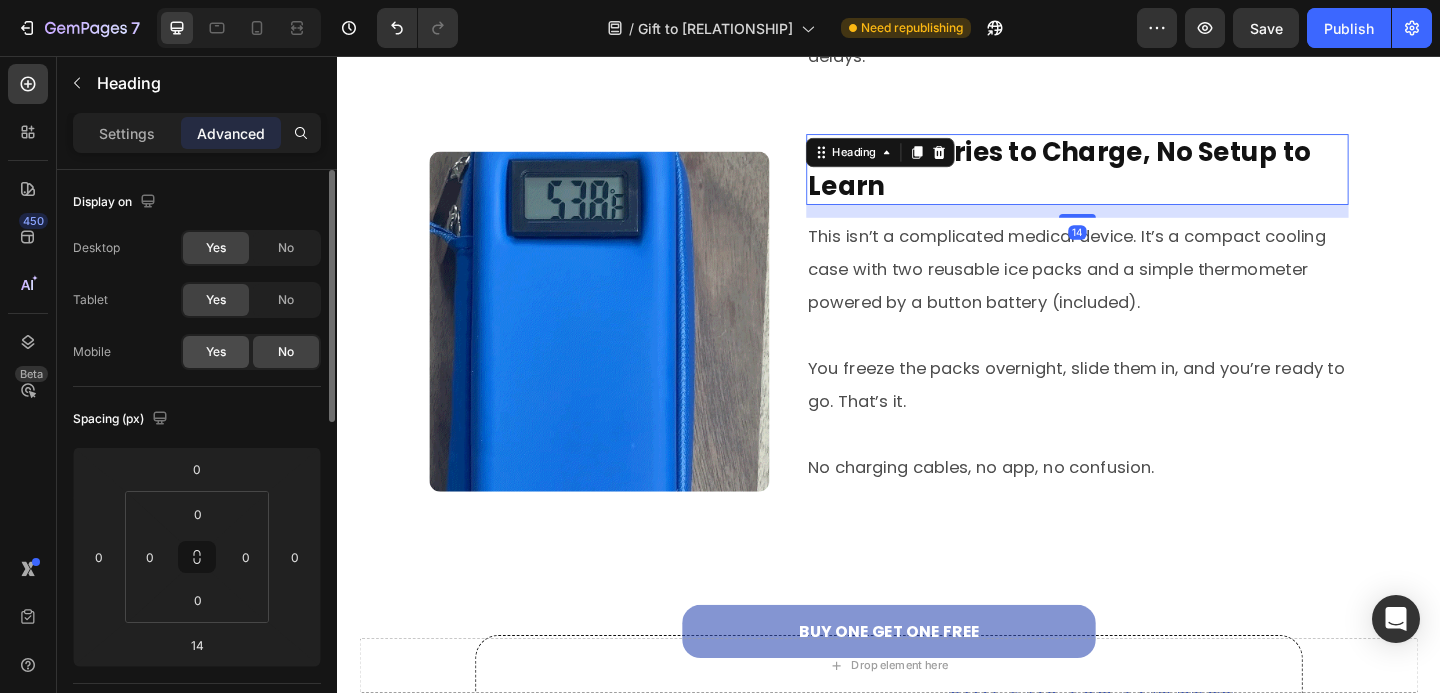 click on "Yes" 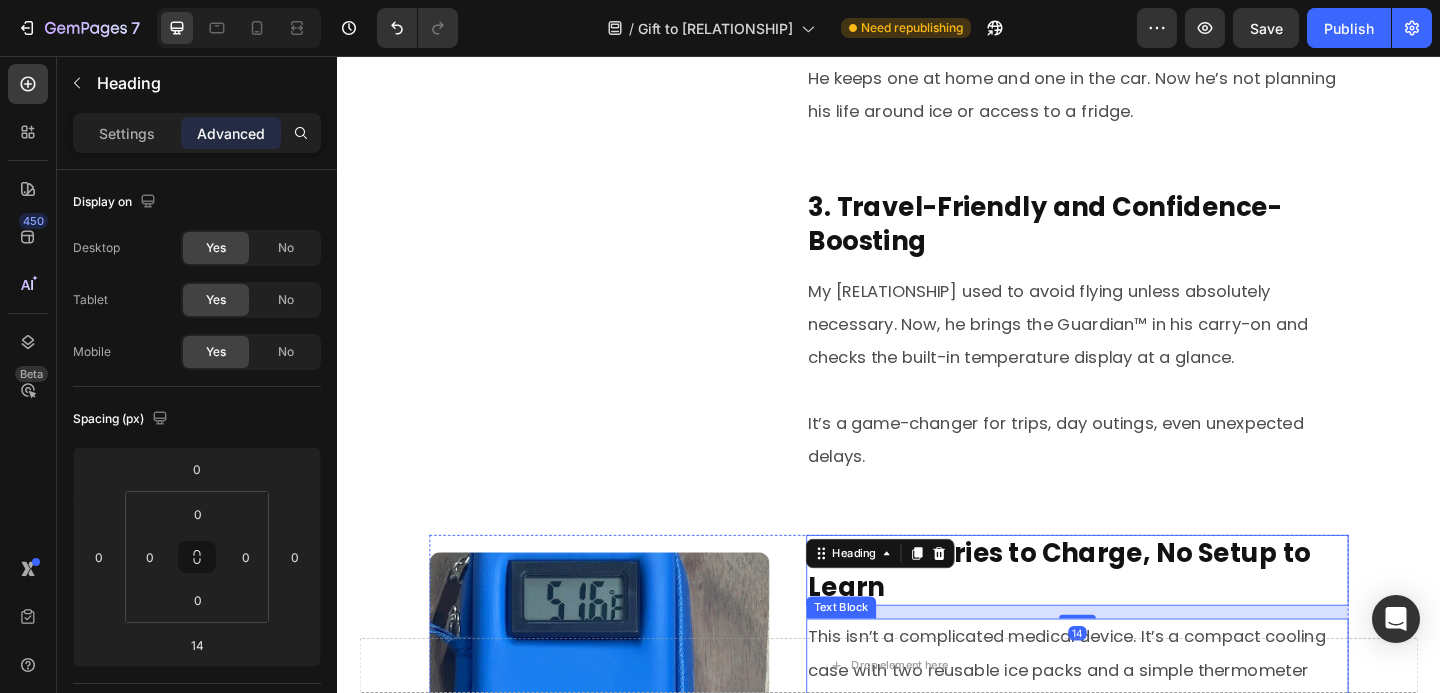scroll, scrollTop: 1661, scrollLeft: 0, axis: vertical 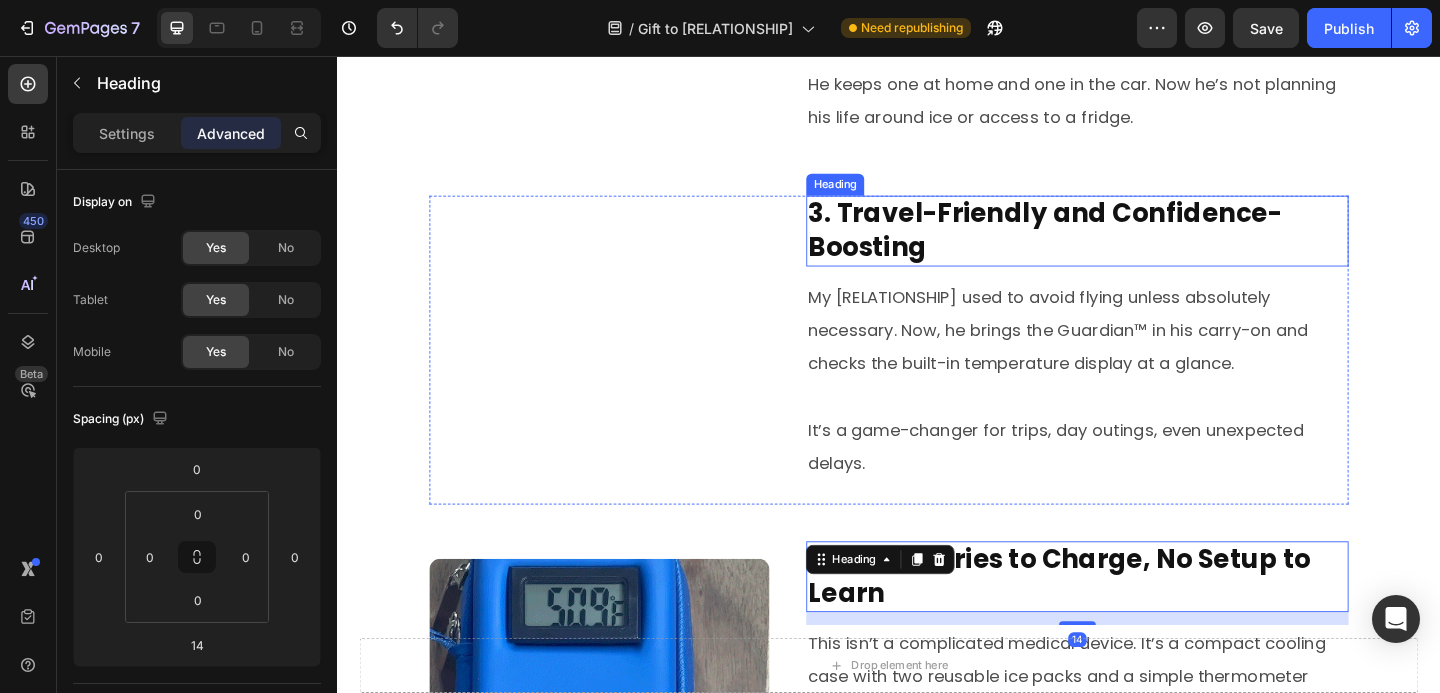 click on "3. Travel-Friendly and Confidence-Boosting" at bounding box center (1142, 263) 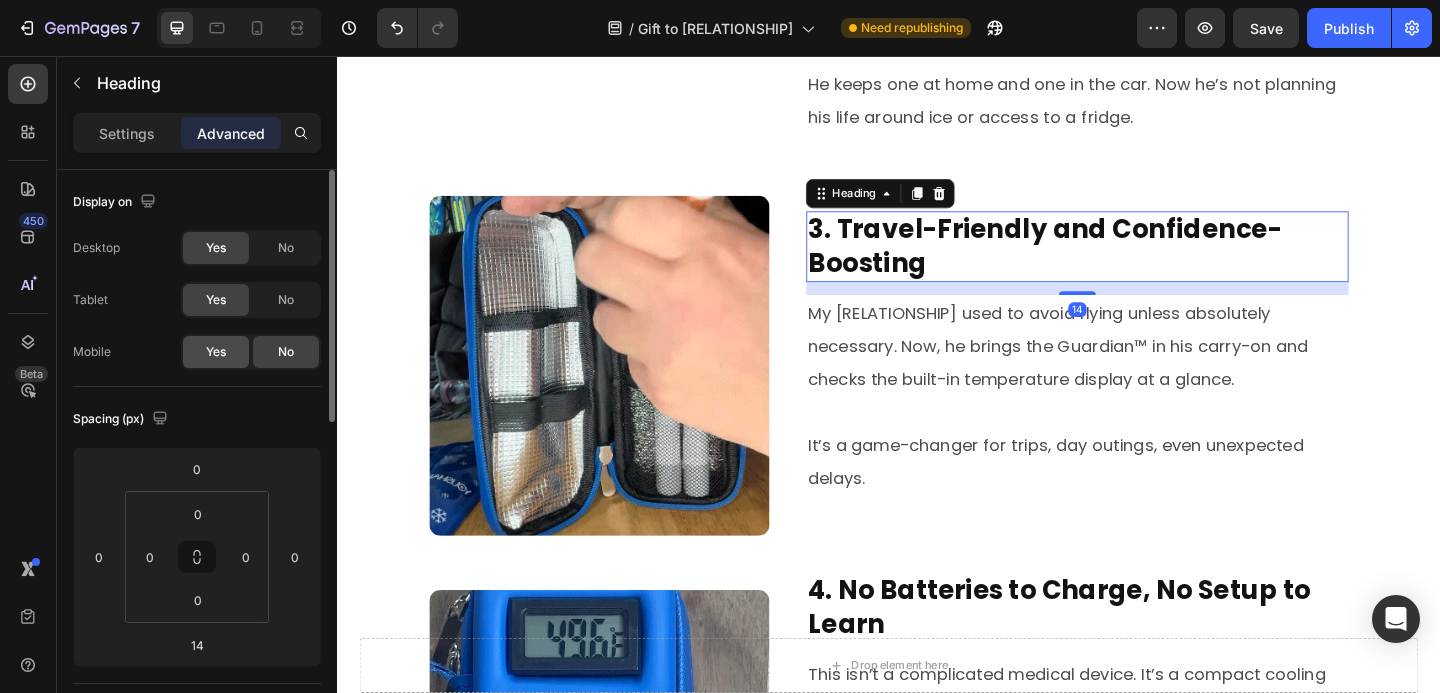 click on "Yes" 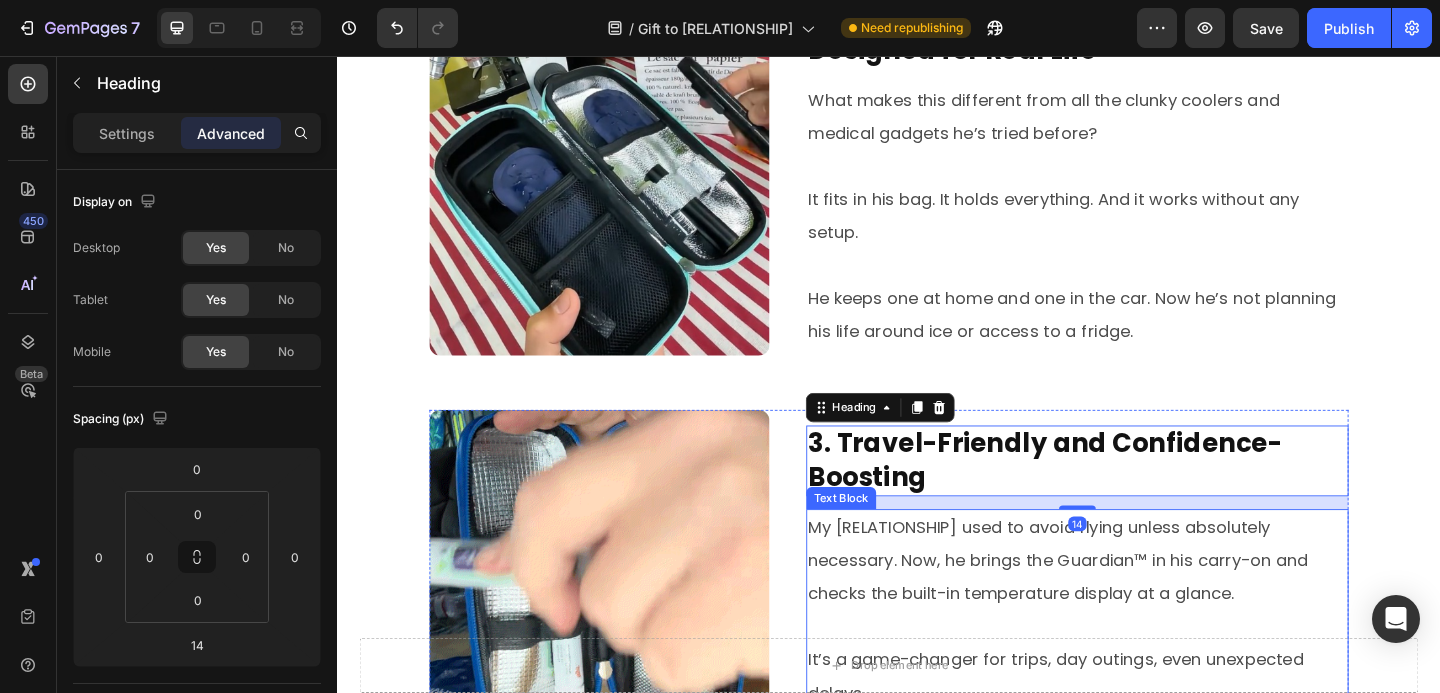 scroll, scrollTop: 1307, scrollLeft: 0, axis: vertical 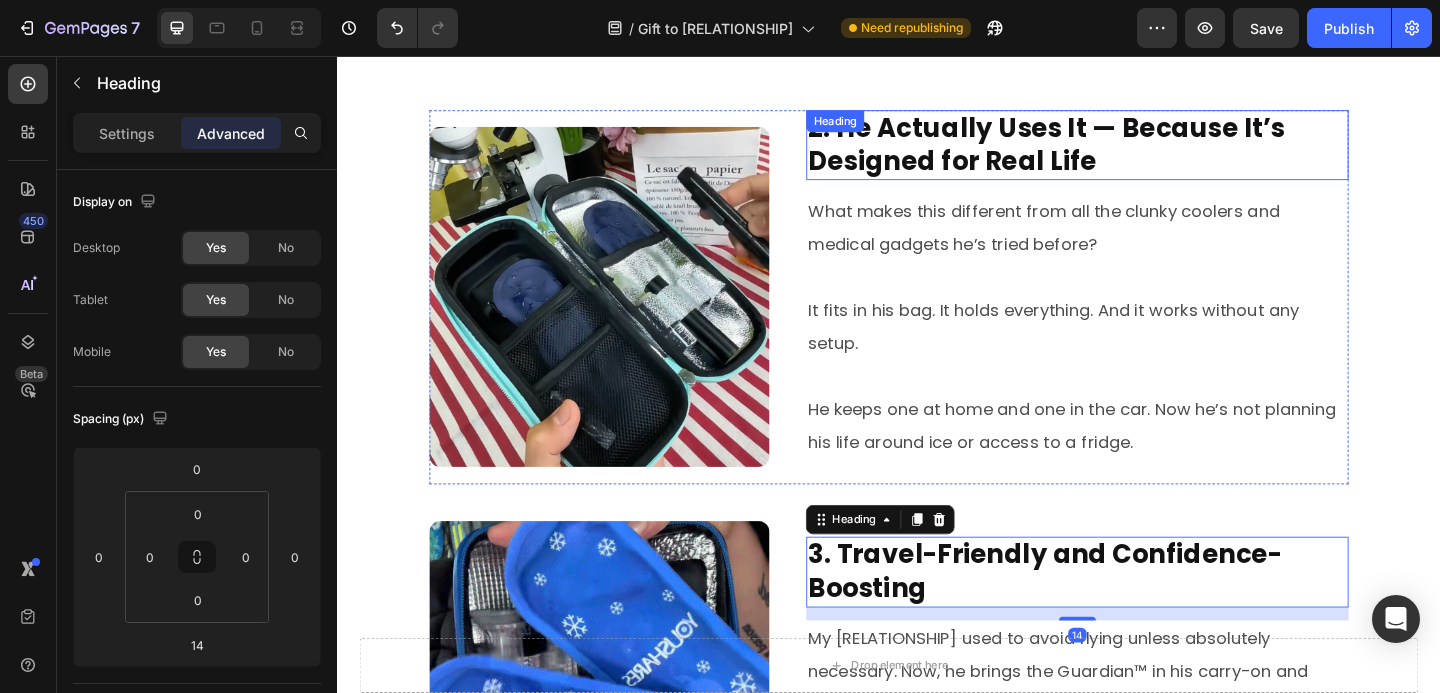click on "2. He Actually Uses It — Because It’s Designed for Real Life" at bounding box center [1142, 153] 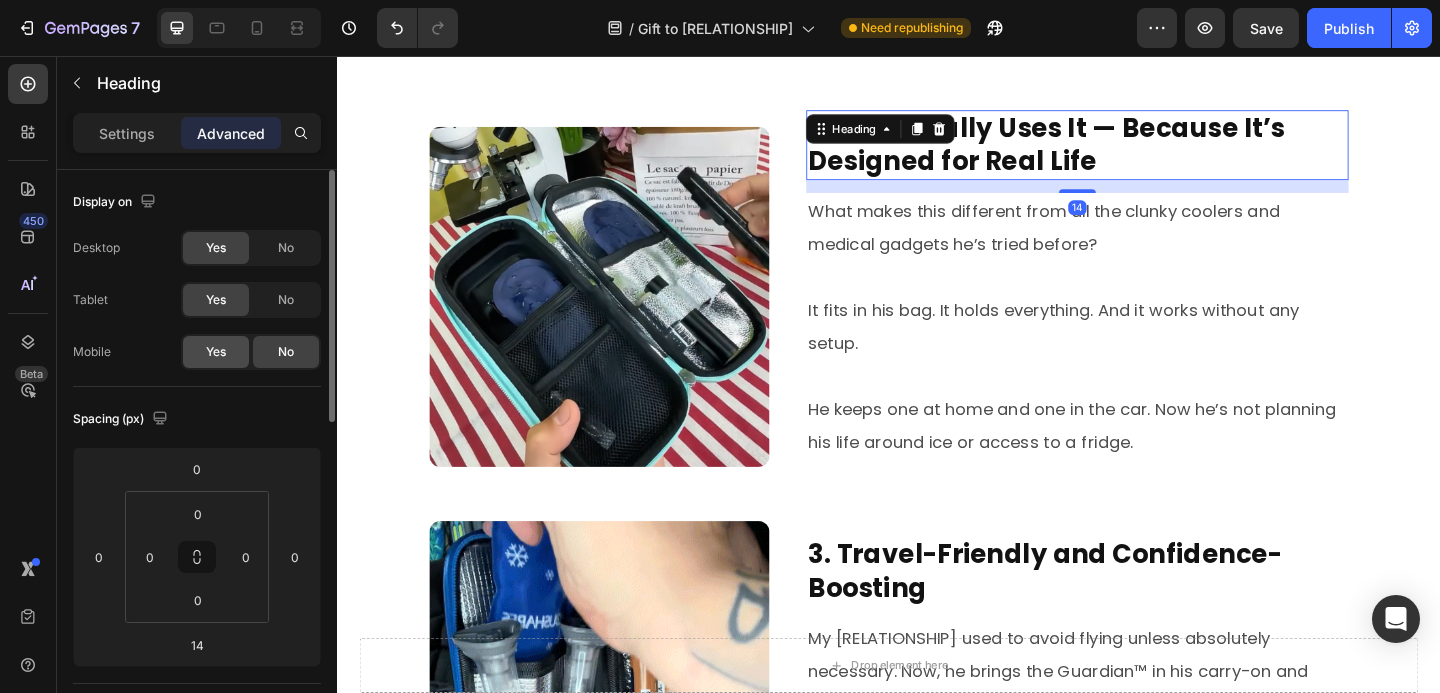 click on "Yes" 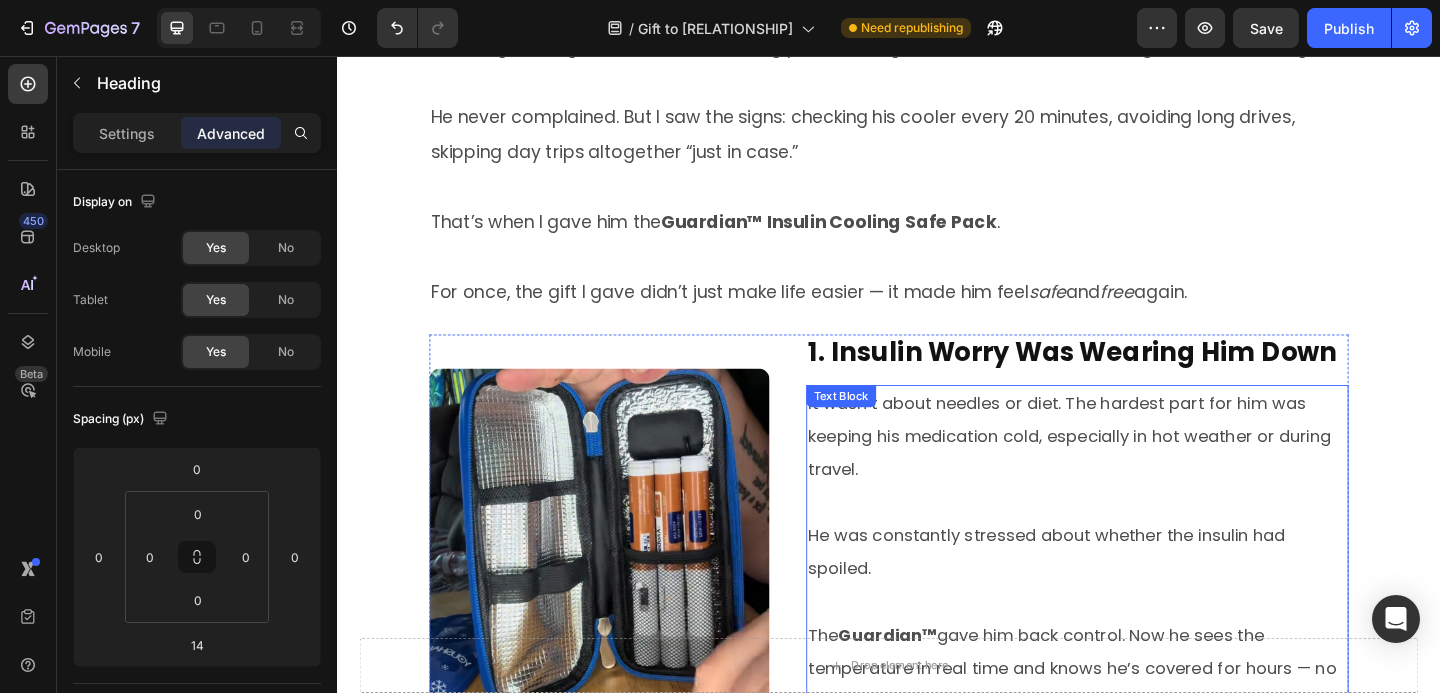 scroll, scrollTop: 444, scrollLeft: 0, axis: vertical 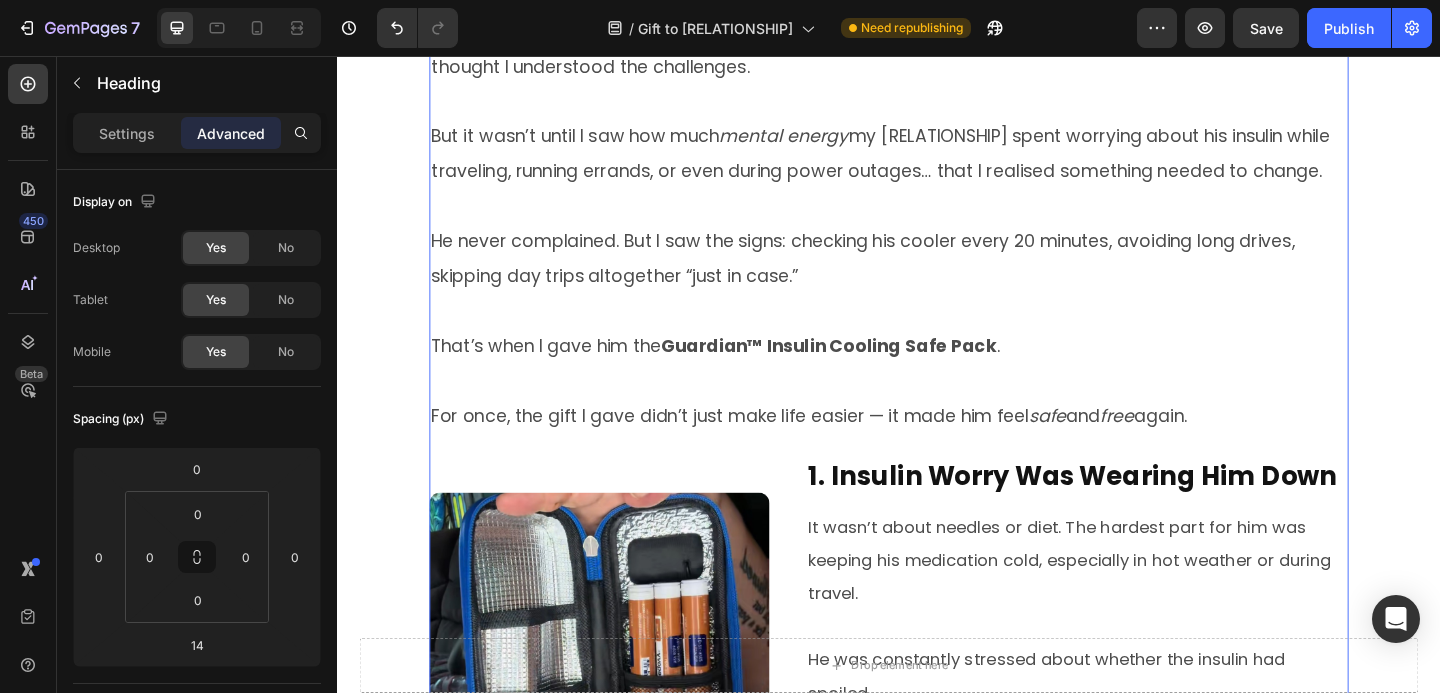 click on "1. Insulin Worry Was Wearing Him Down" at bounding box center (1142, 514) 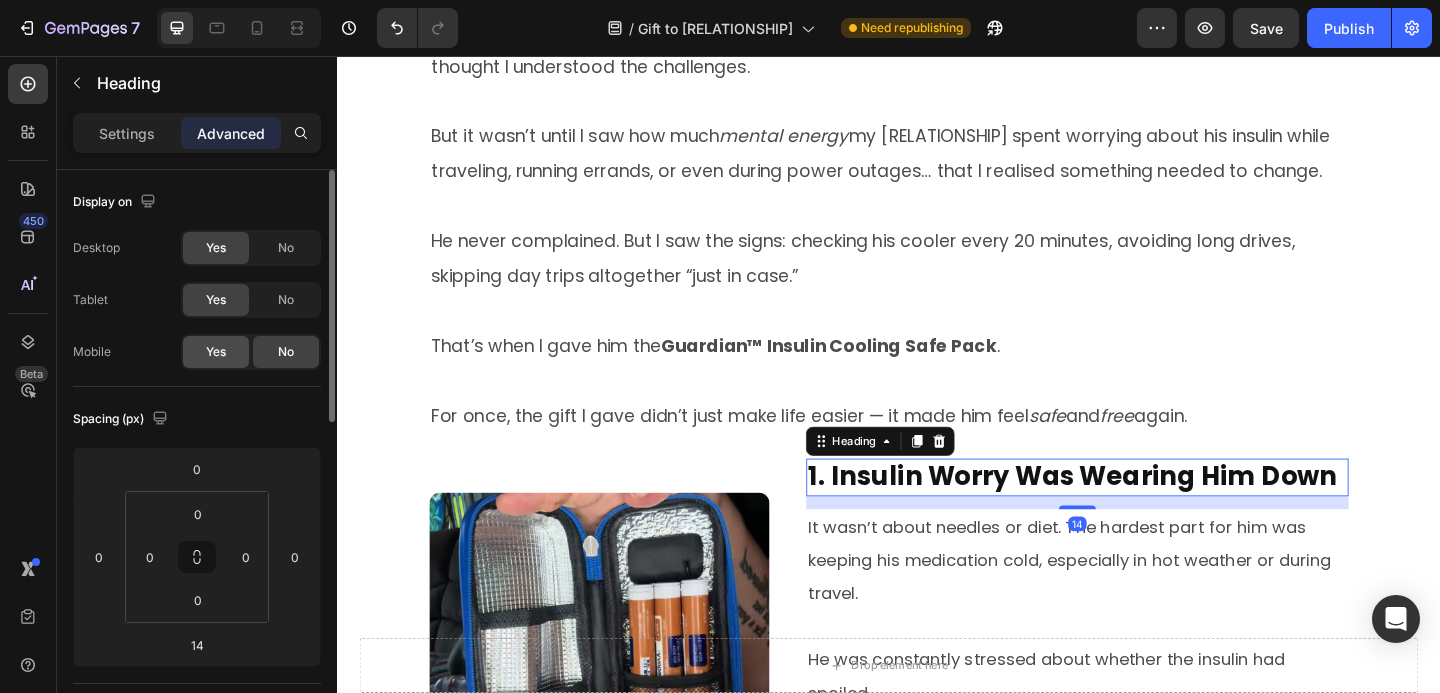 click on "Yes" 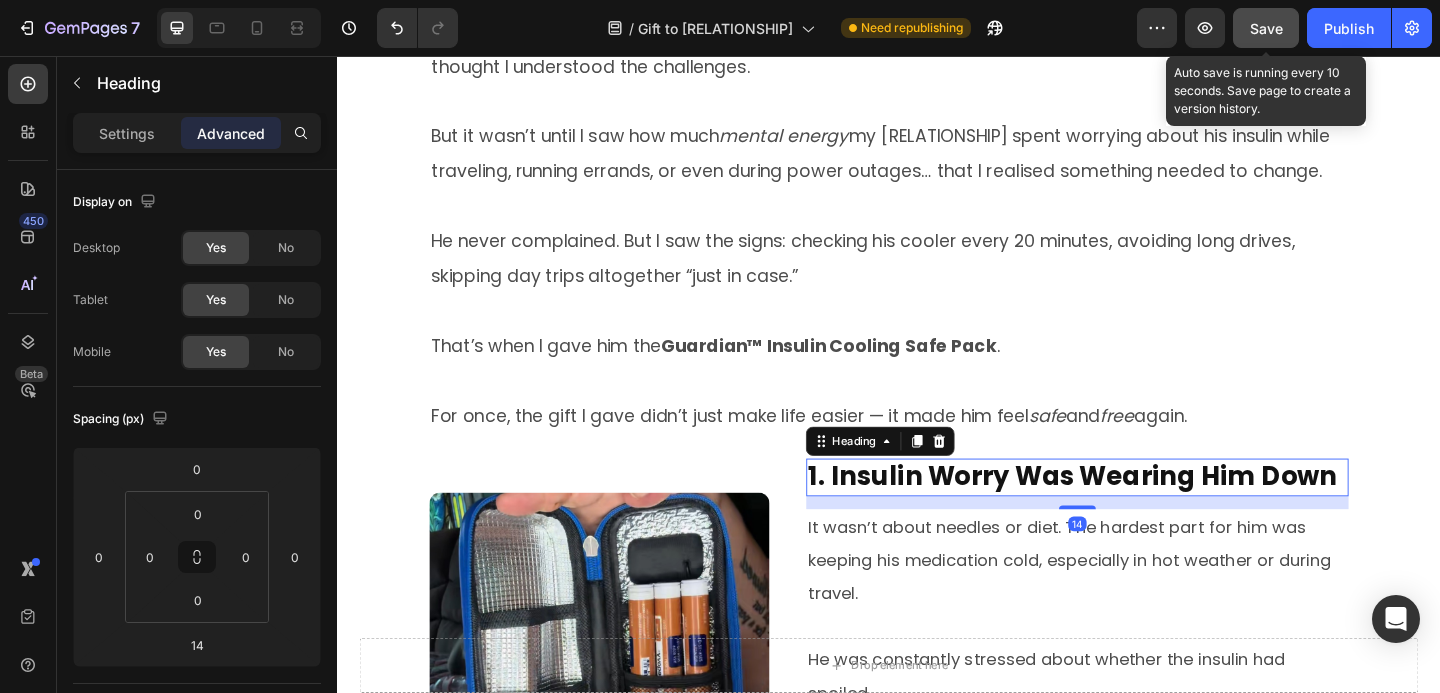 click on "Save" at bounding box center (1266, 28) 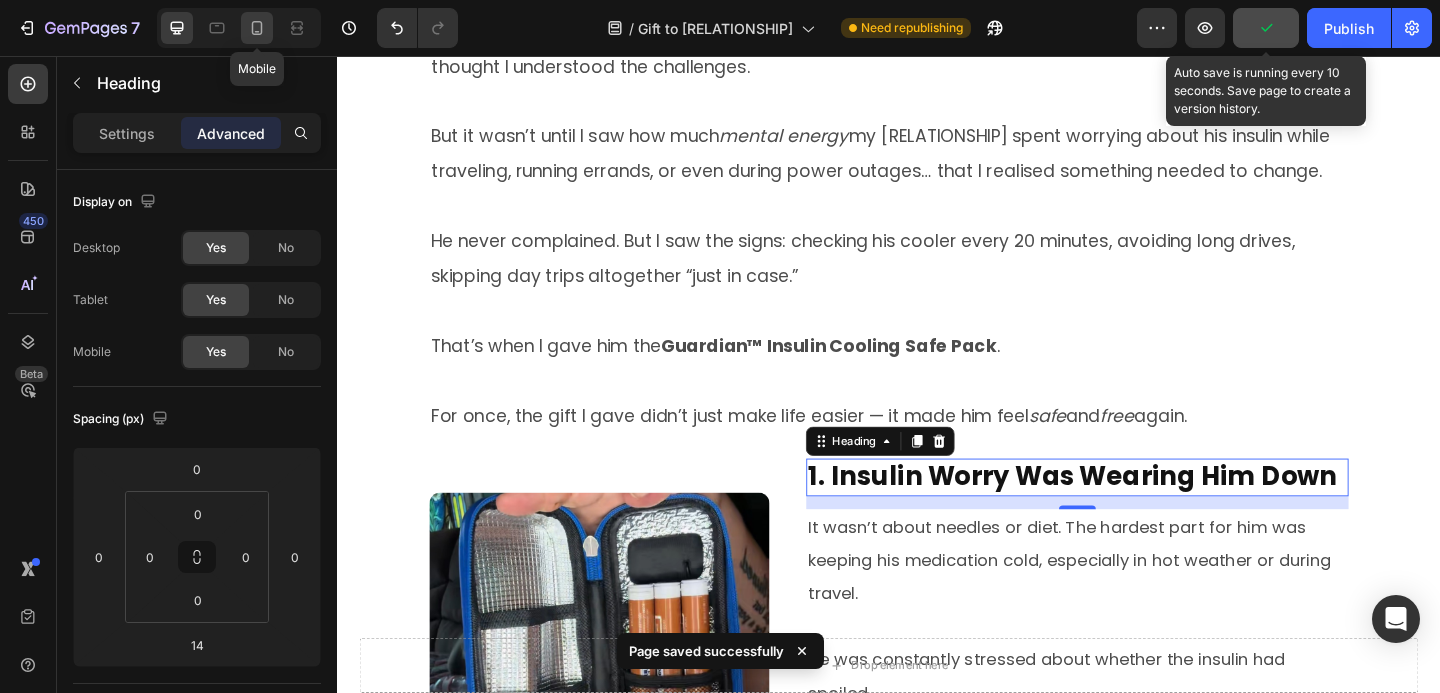 click 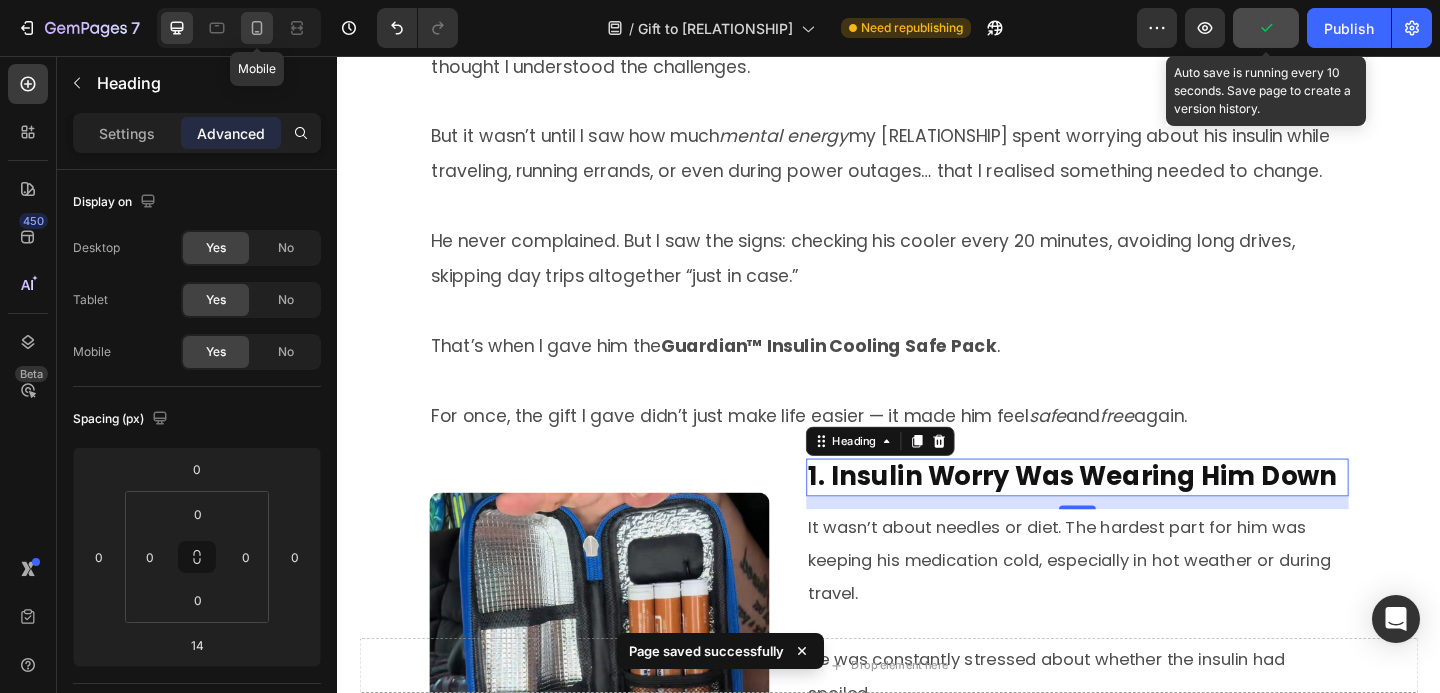 type on "30" 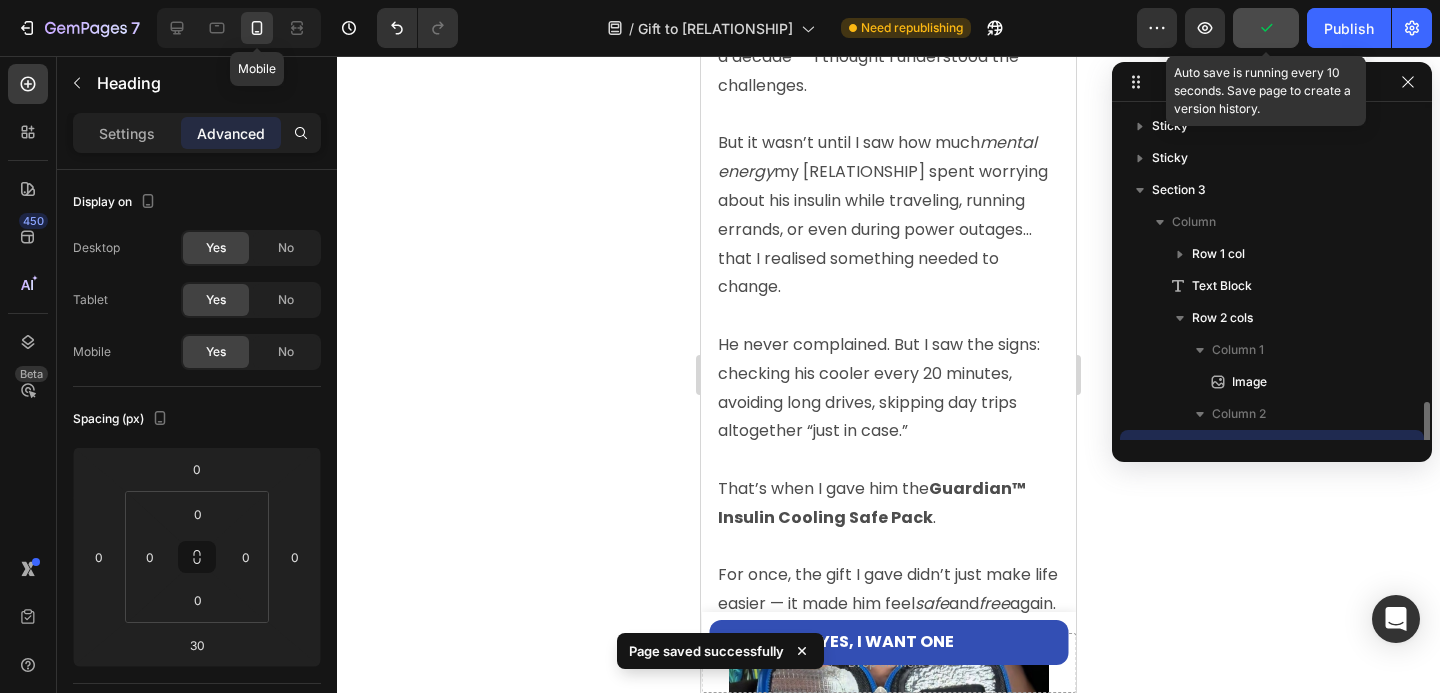 scroll, scrollTop: 630, scrollLeft: 0, axis: vertical 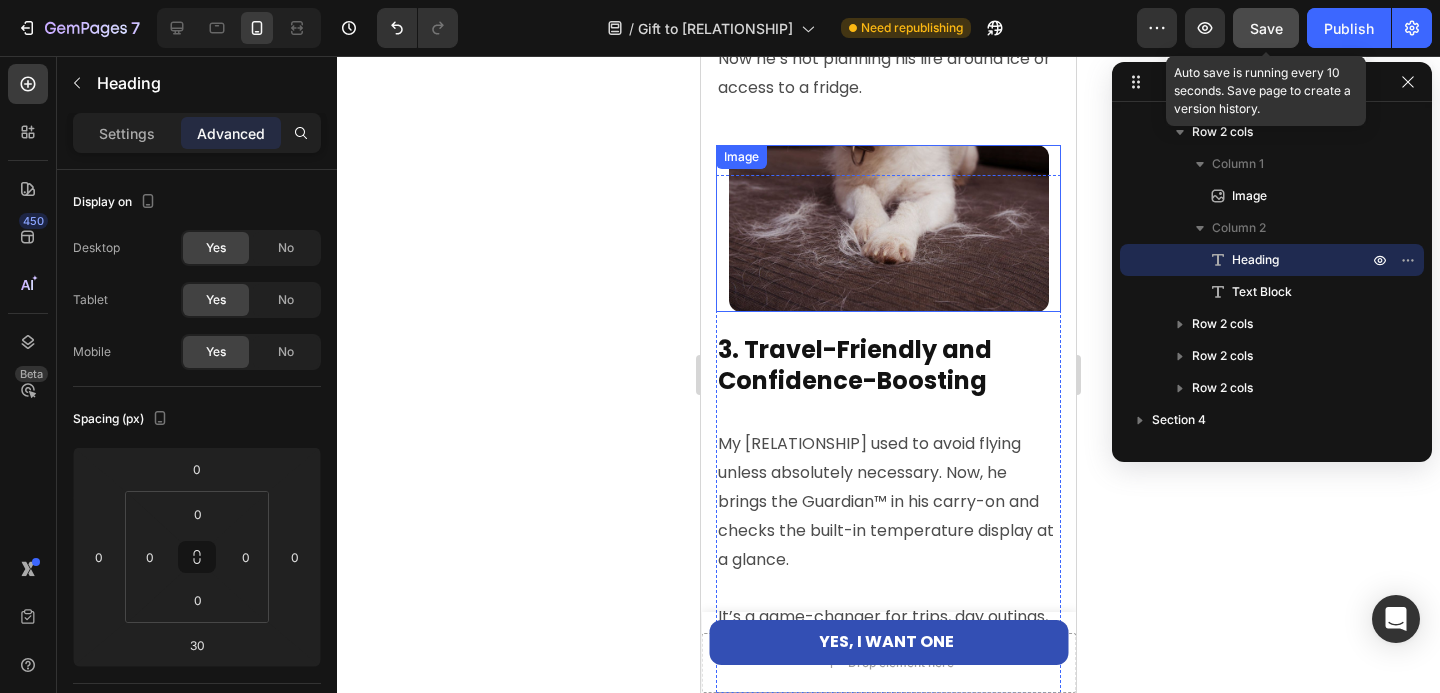 click at bounding box center (889, 229) 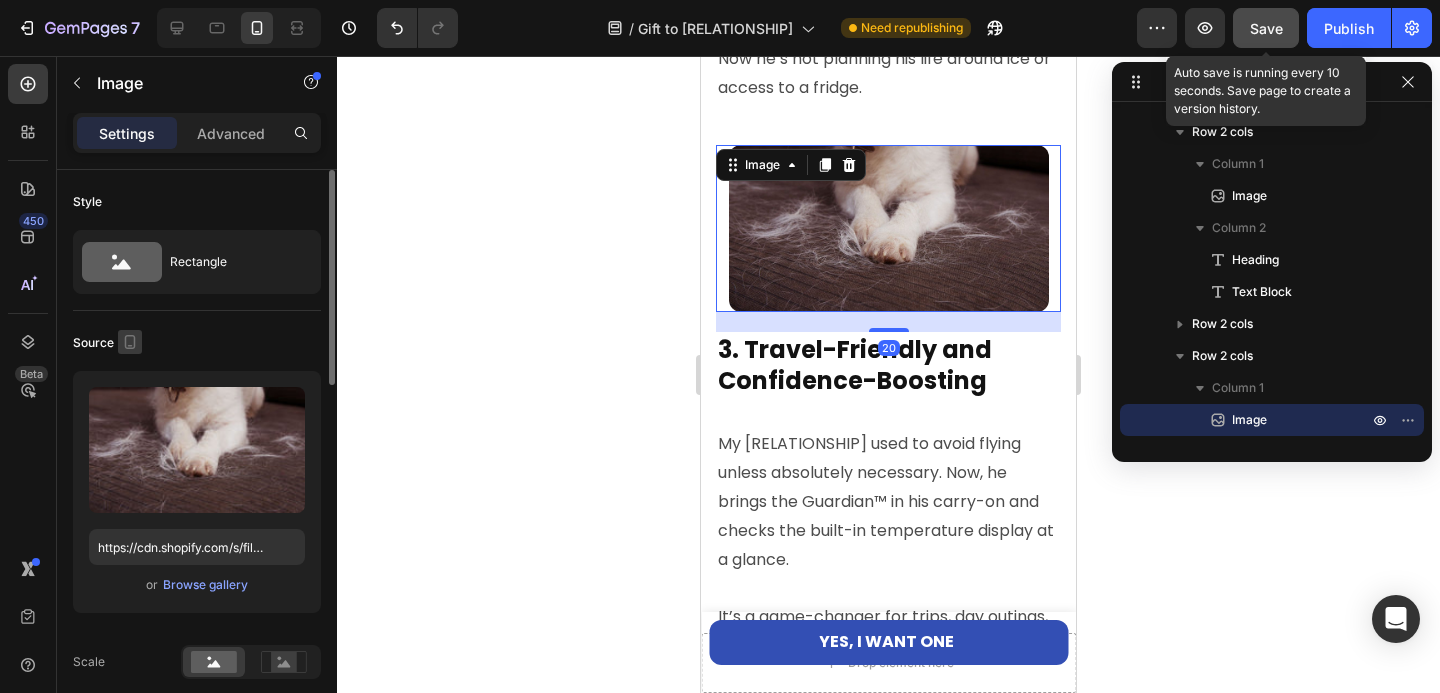 click 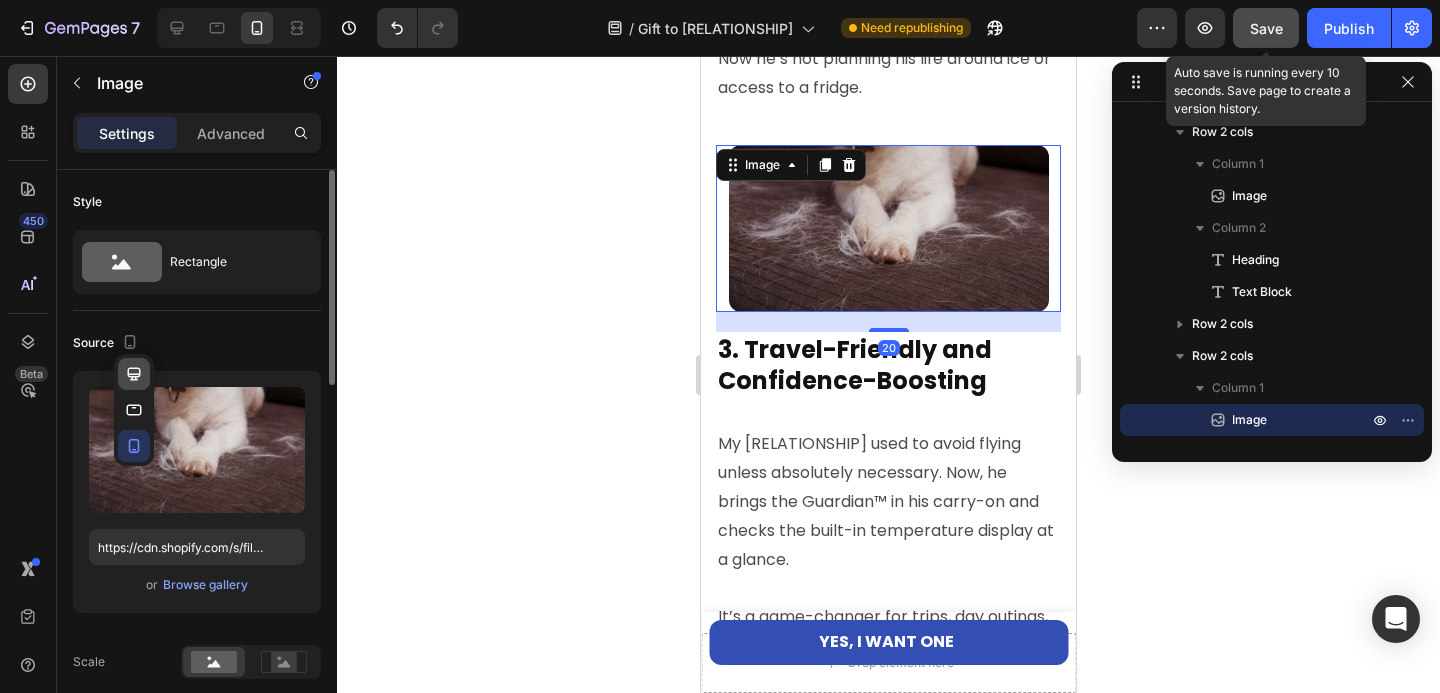 click 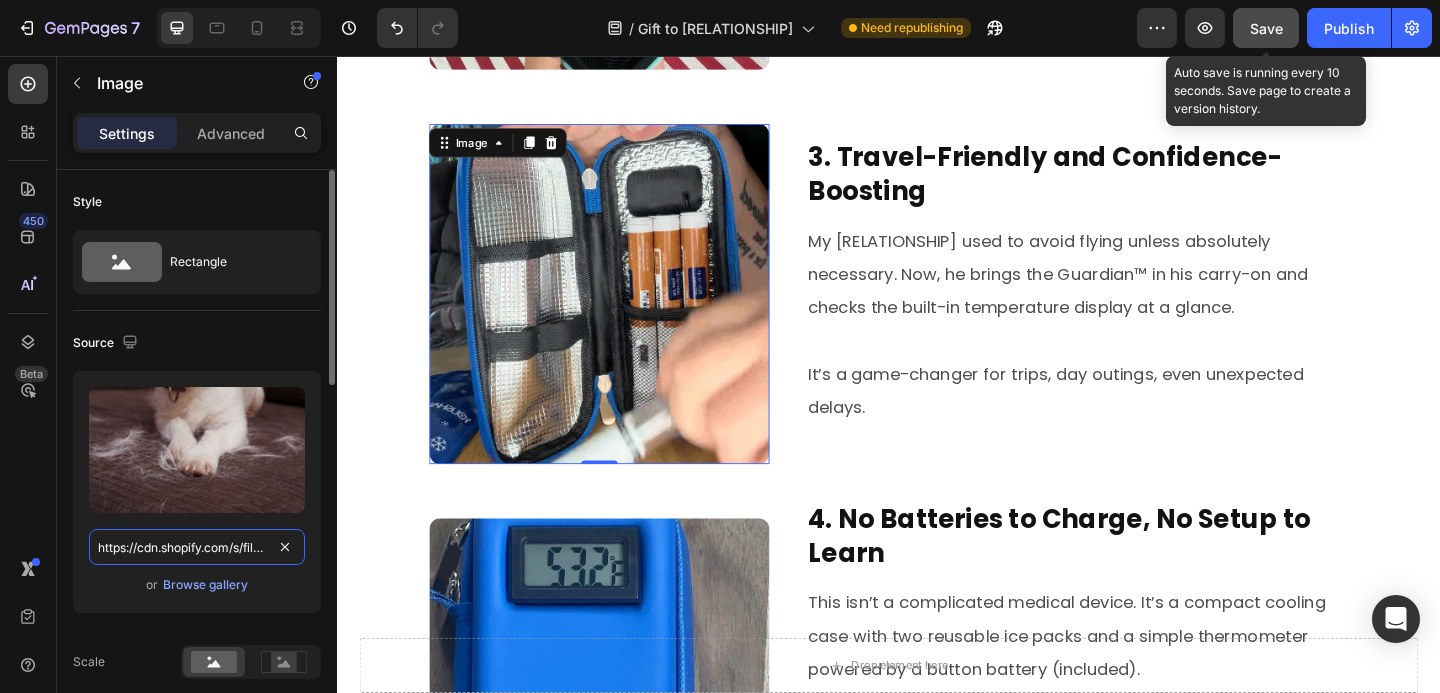 click on "https://cdn.shopify.com/s/files/1/0568/6958/5029/files/gempages_578024210392154812-8261c427-1bd2-4b2f-ba7c-2c7004b0c914.gif" at bounding box center (197, 547) 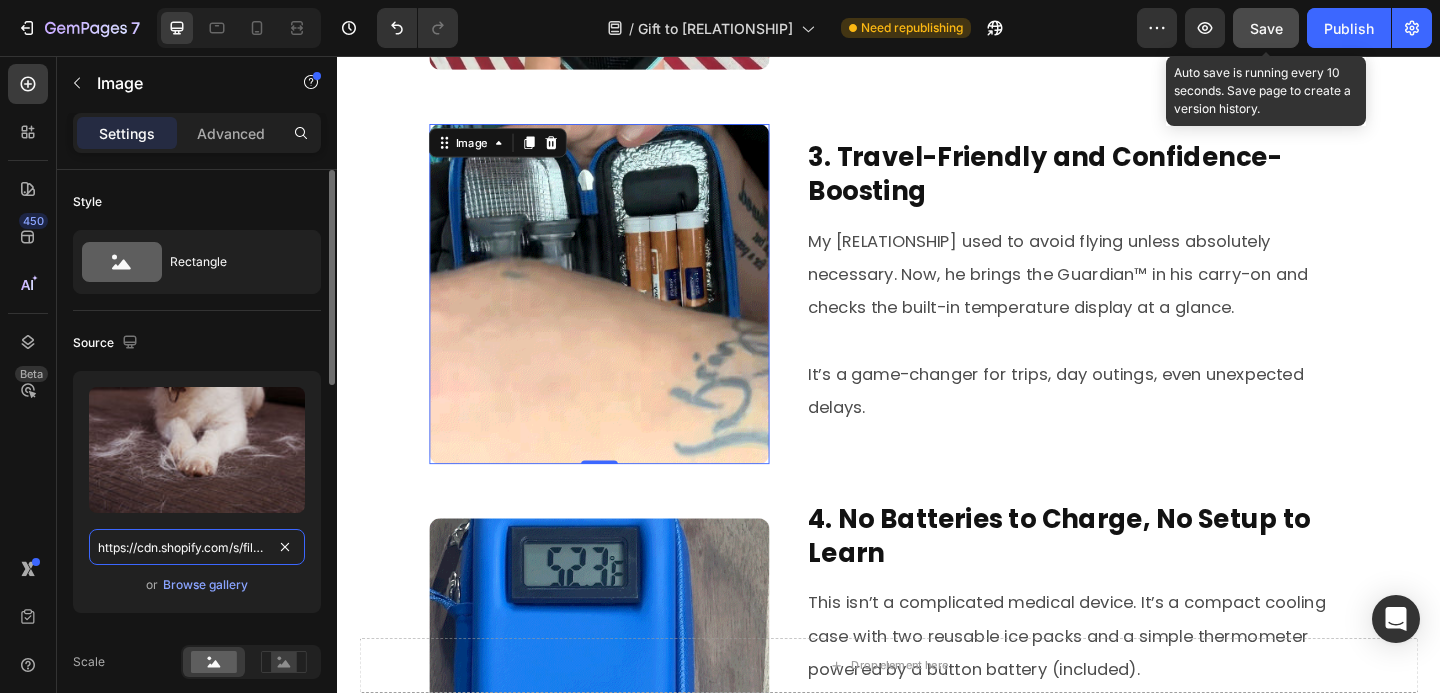 scroll, scrollTop: 1679, scrollLeft: 0, axis: vertical 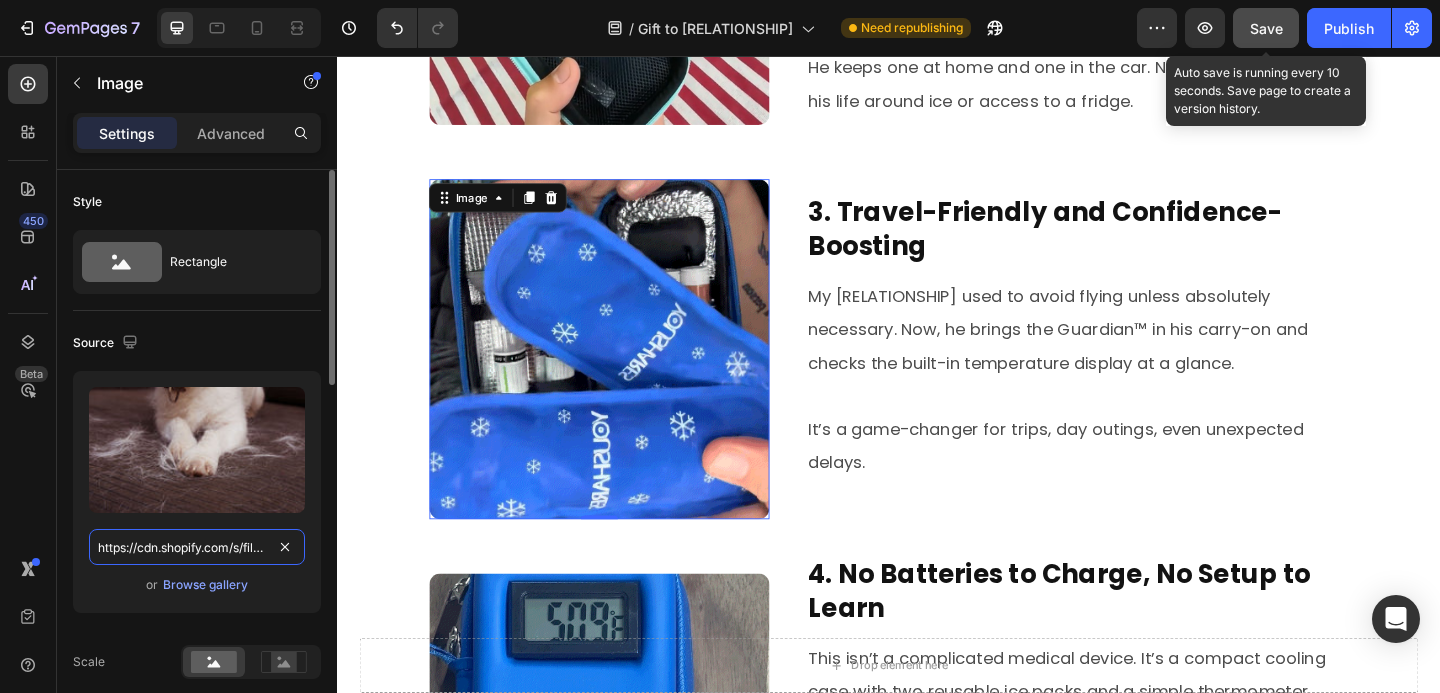 click on "https://cdn.shopify.com/s/files/1/0568/6958/5029/files/gempages_578024210392154812-8261c427-1bd2-4b2f-ba7c-2c7004b0c914.gif" at bounding box center (197, 547) 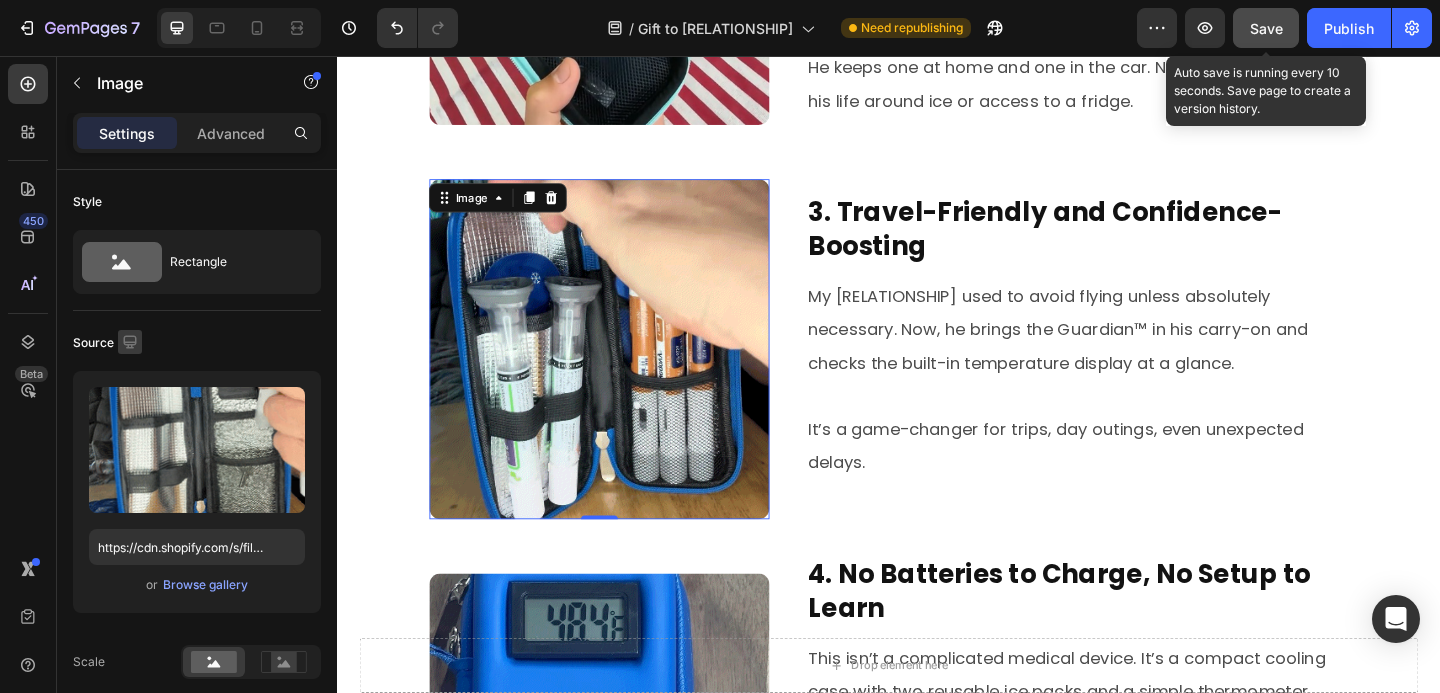 click 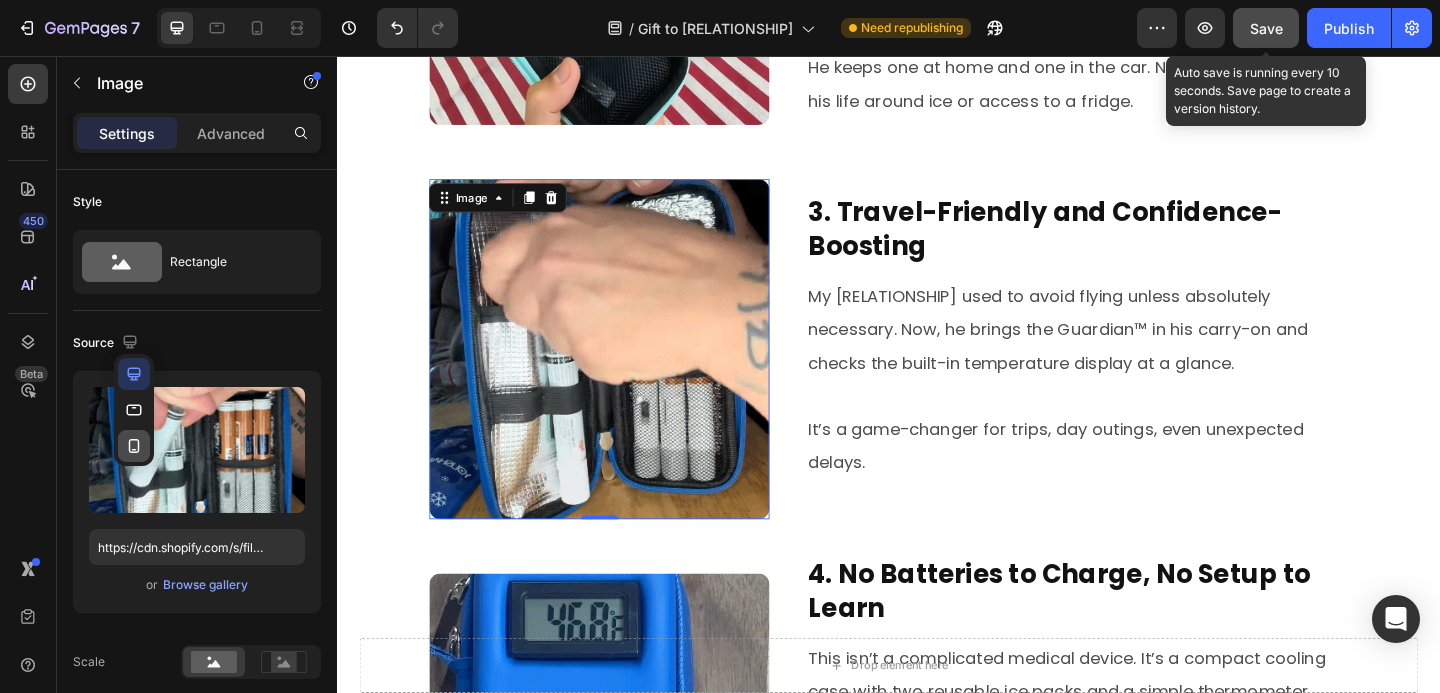 click 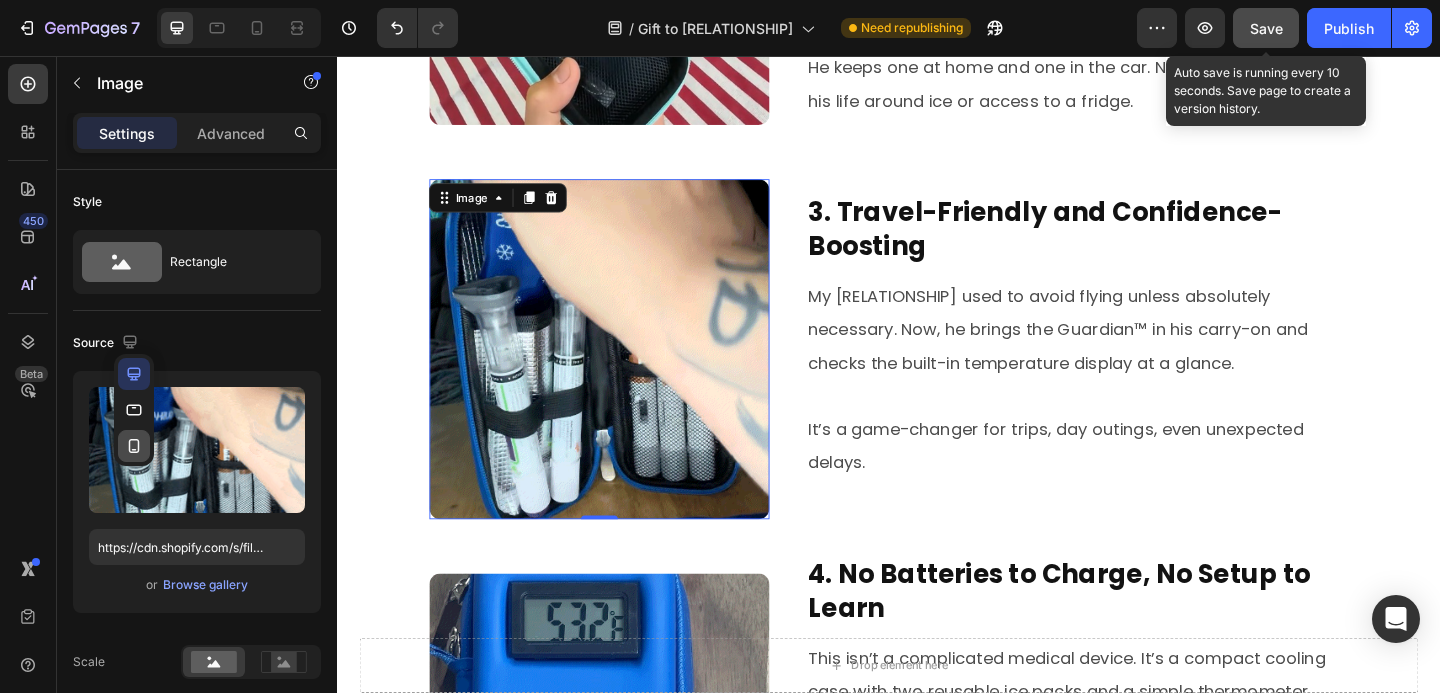 type on "https://cdn.shopify.com/s/files/1/0568/6958/5029/files/gempages_578024210392154812-76e32356-b676-443d-8827-56381bfd02b5.jpg" 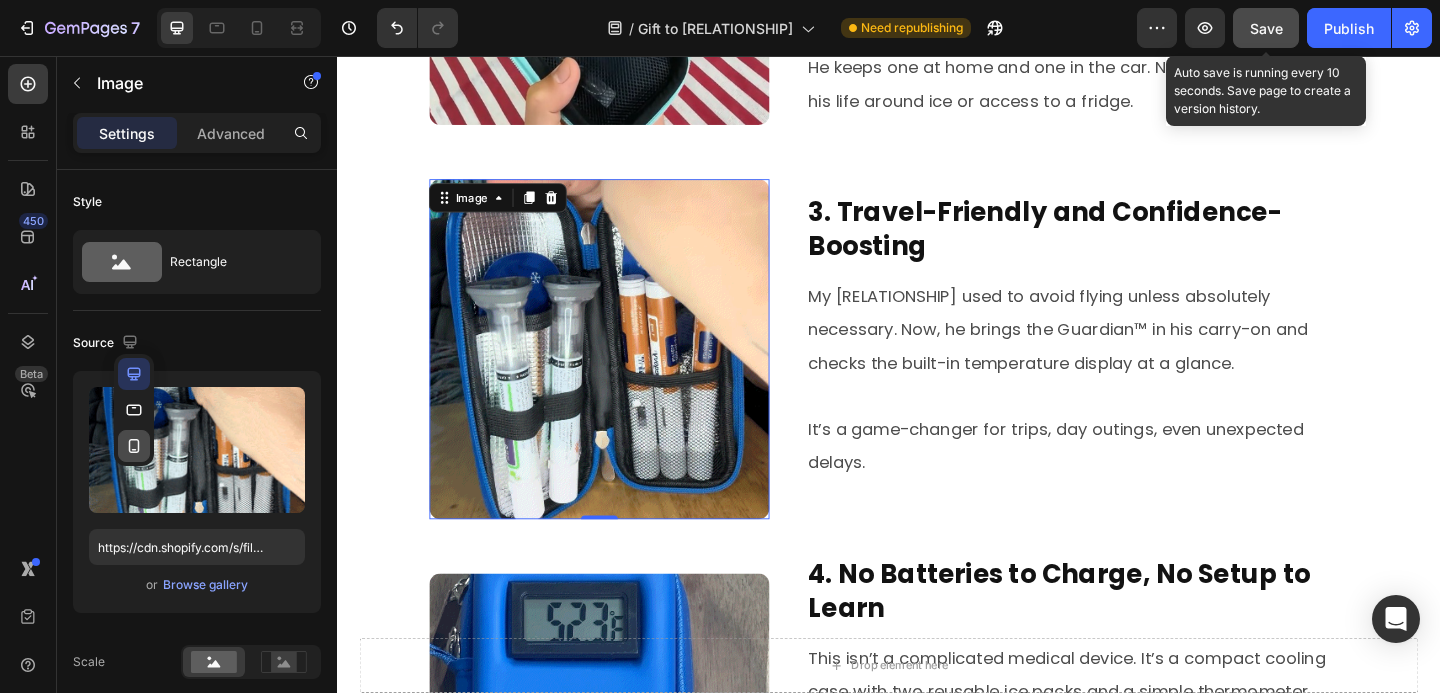 type on "320" 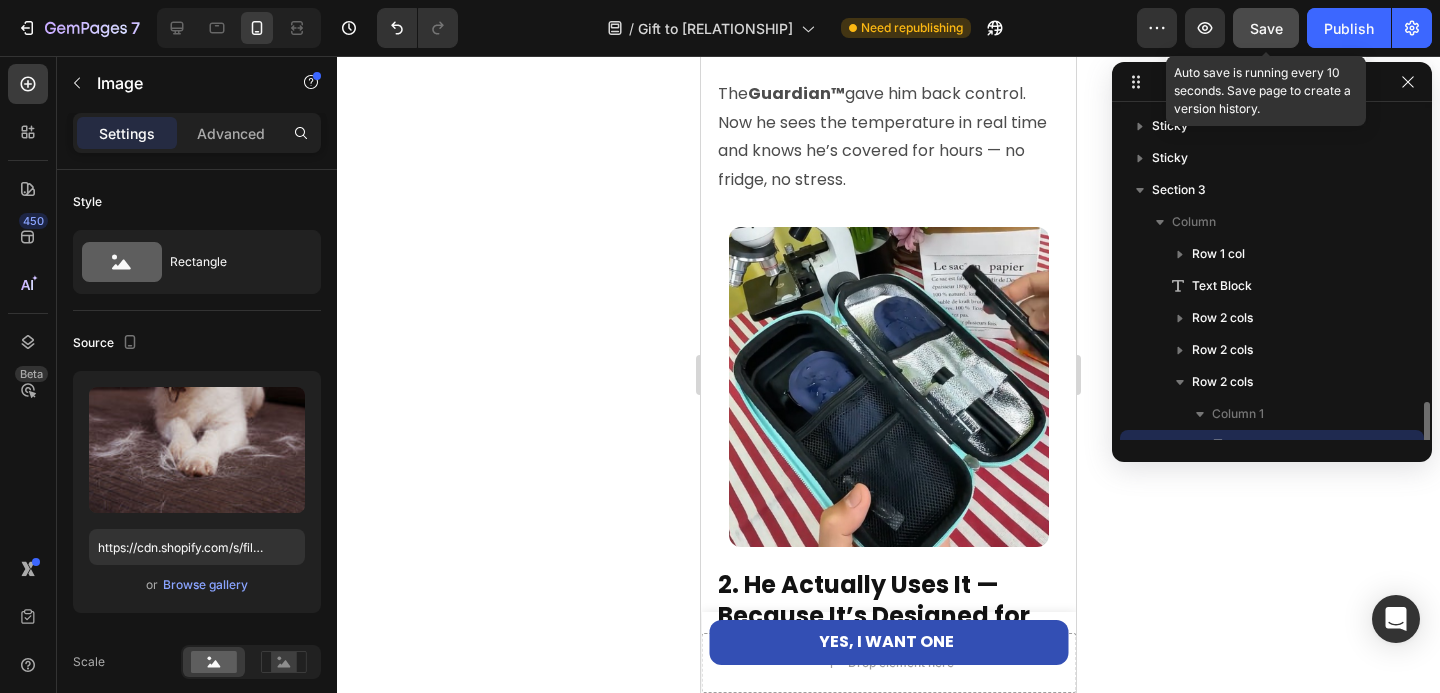 scroll, scrollTop: 2477, scrollLeft: 0, axis: vertical 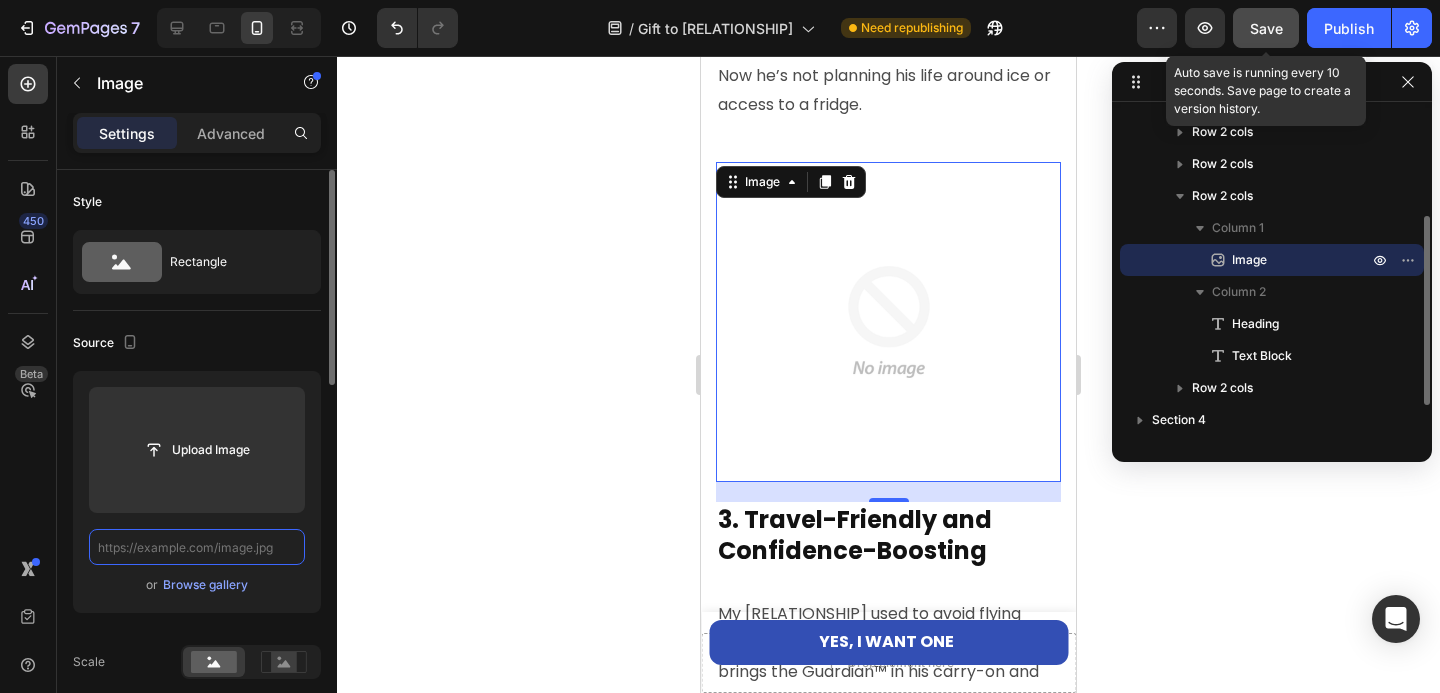 paste on "https://cdn.shopify.com/s/files/1/0568/6958/5029/files/gempages_578024210392154812-8261c427-1bd2-4b2f-ba7c-2c7004b0c914.gif" 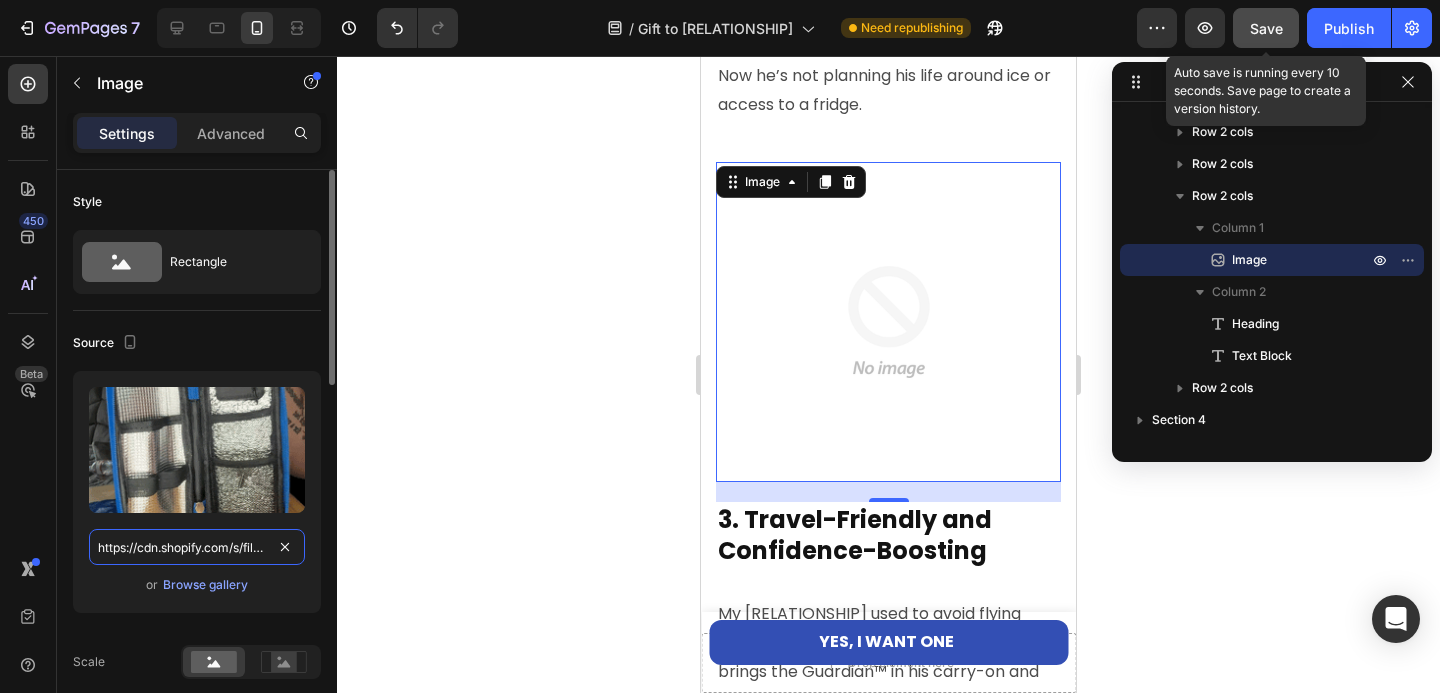 scroll, scrollTop: 0, scrollLeft: 606, axis: horizontal 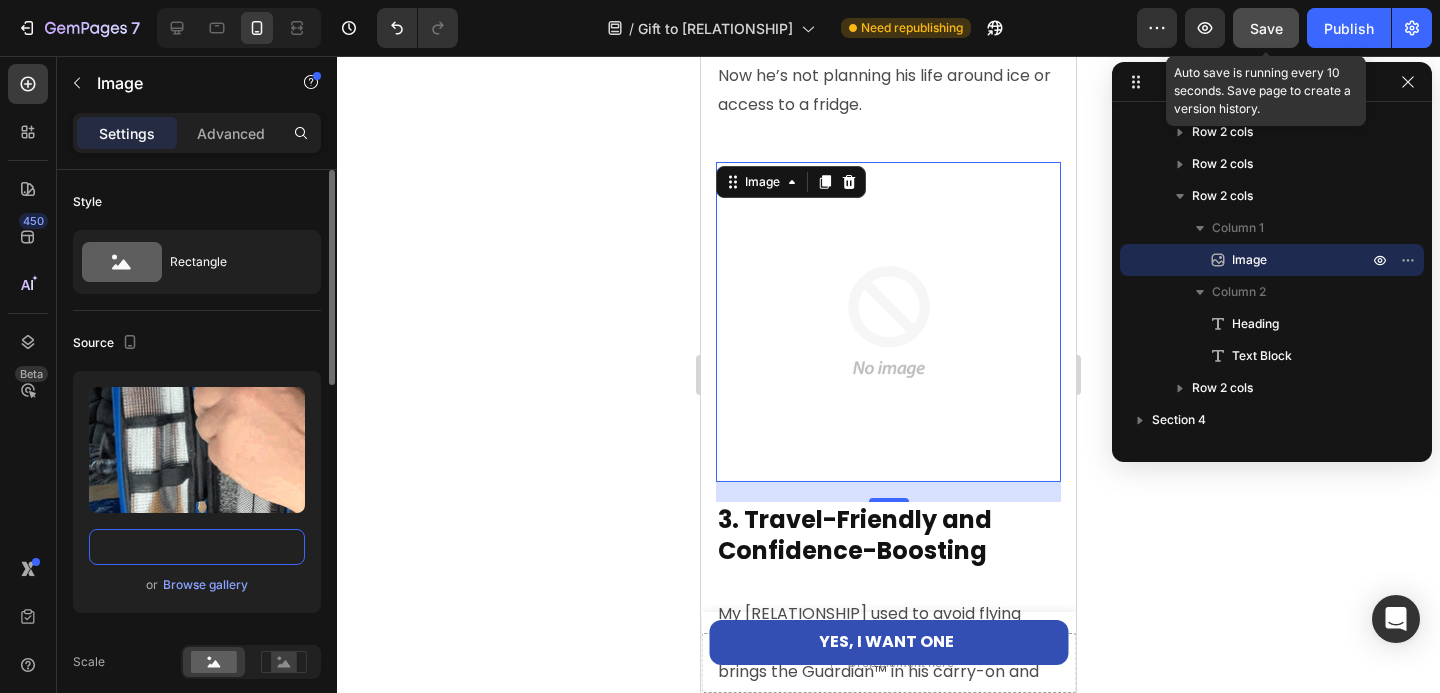type on "https://cdn.shopify.com/s/files/1/0568/6958/5029/files/gempages_578024210392154812-8261c427-1bd2-4b2f-ba7c-2c7004b0c914.gif" 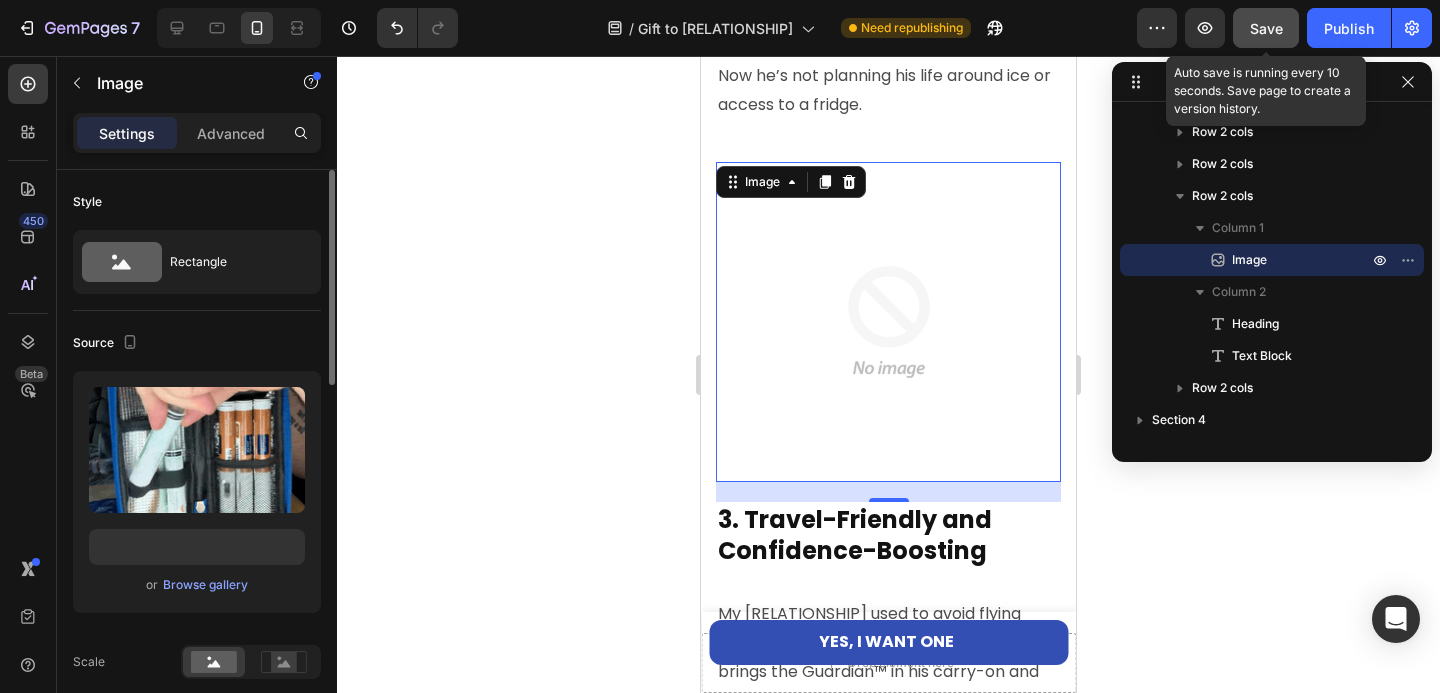 click on "Source Upload Image https://cdn.shopify.com/s/files/1/0568/6958/5029/files/gempages_578024210392154812-8261c427-1bd2-4b2f-ba7c-2c7004b0c914.gif or  Browse gallery  Scale" 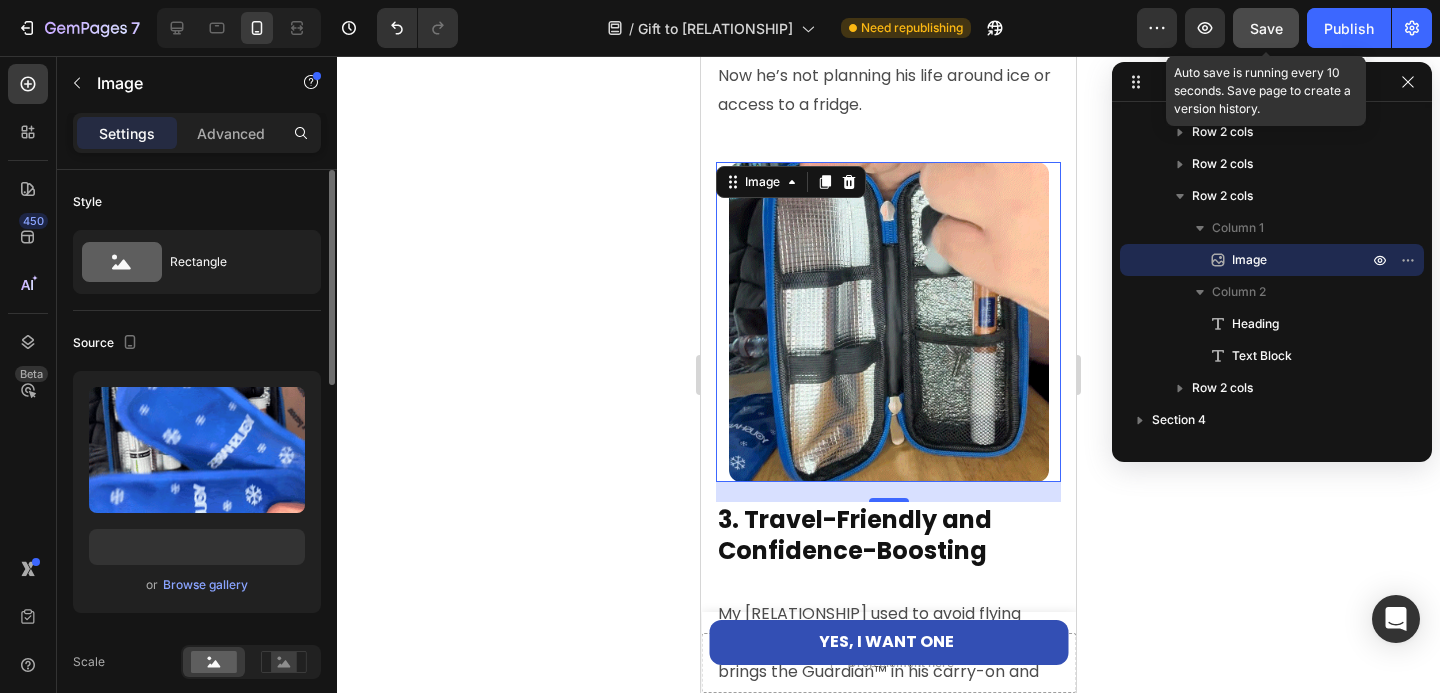 scroll, scrollTop: 0, scrollLeft: 0, axis: both 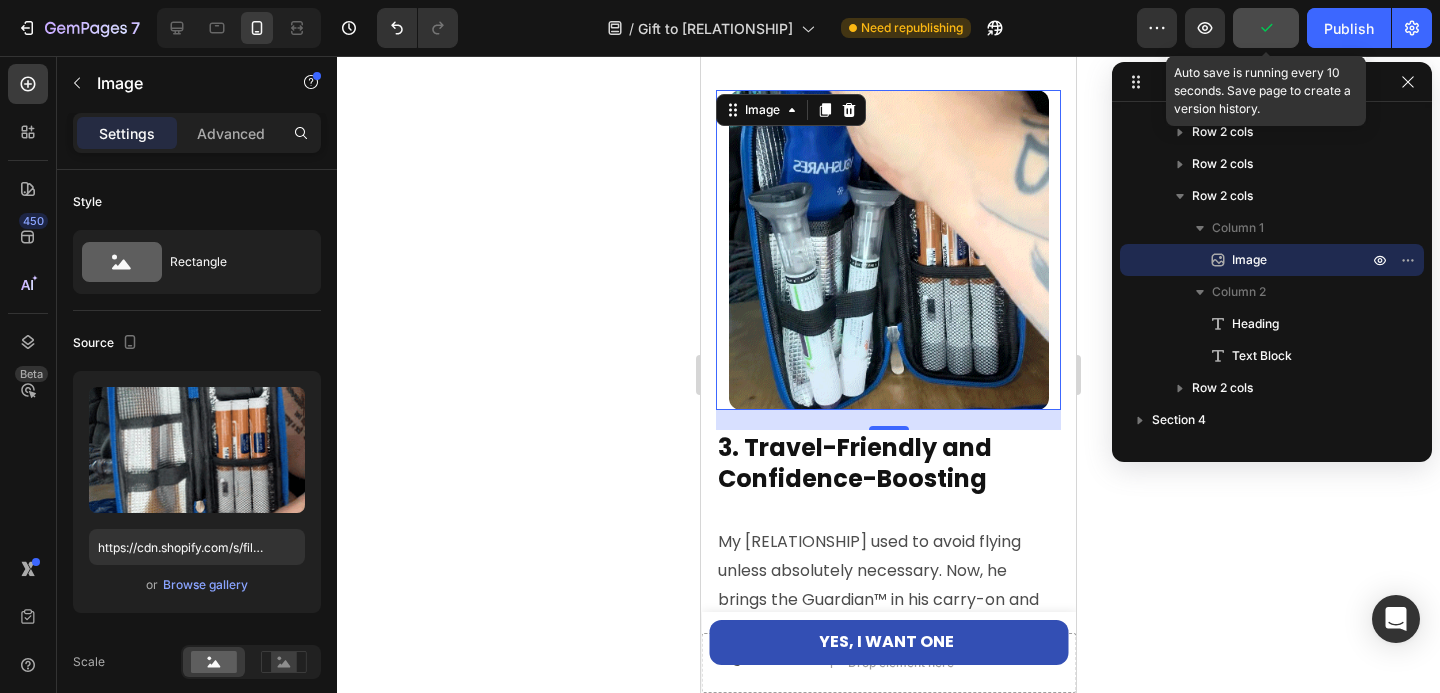 click 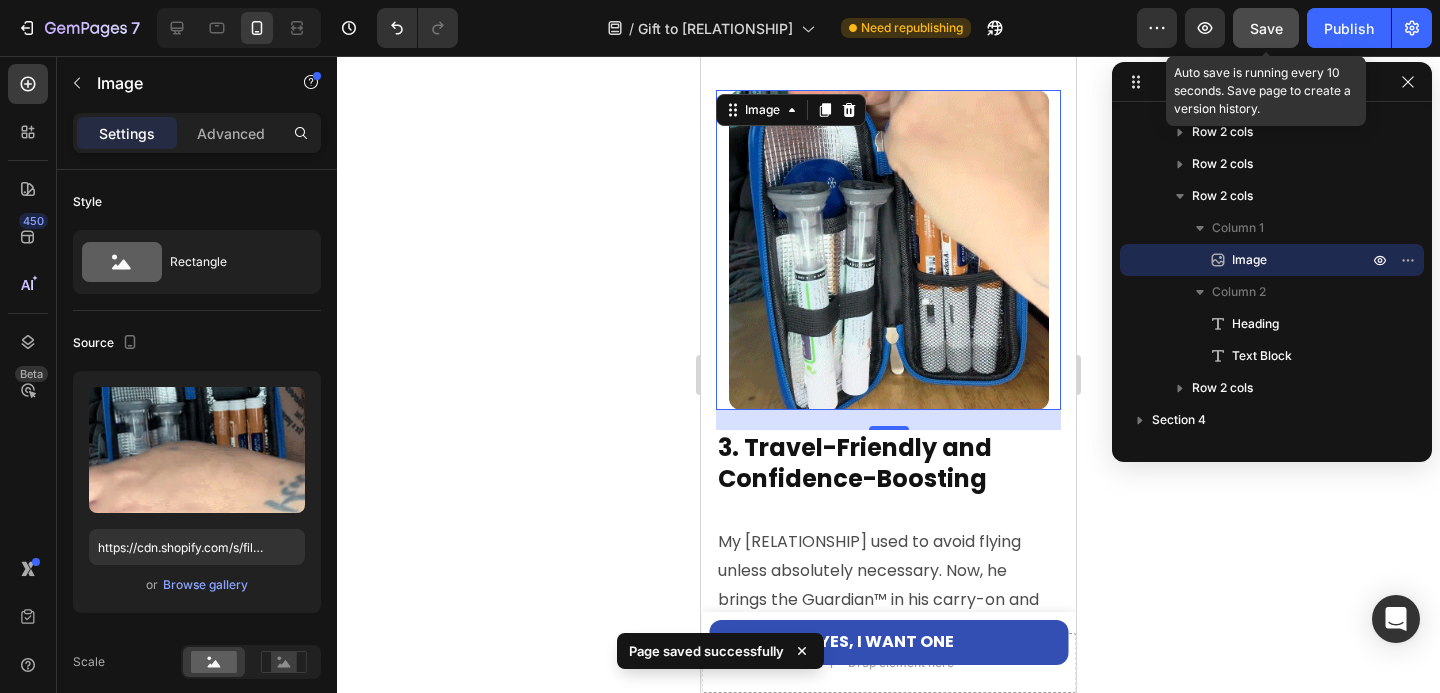 click on "Save" 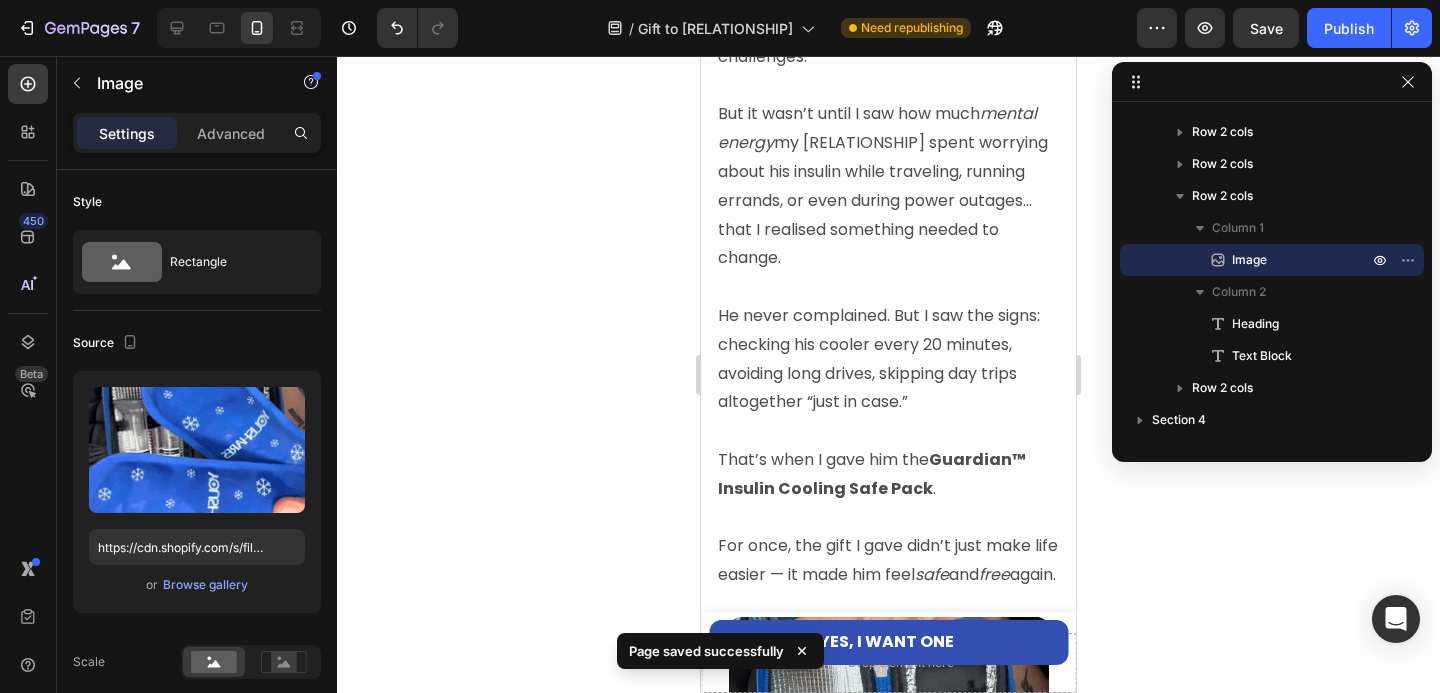 scroll, scrollTop: 0, scrollLeft: 0, axis: both 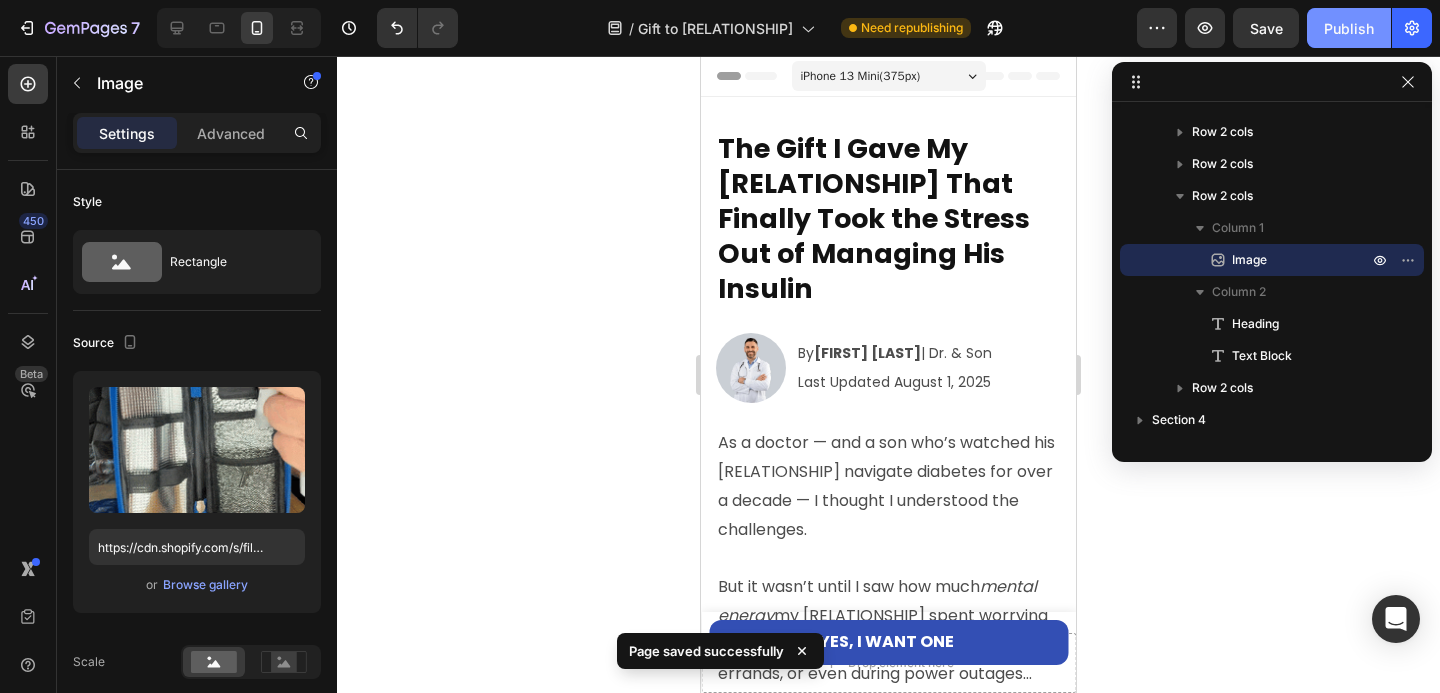 click on "Publish" 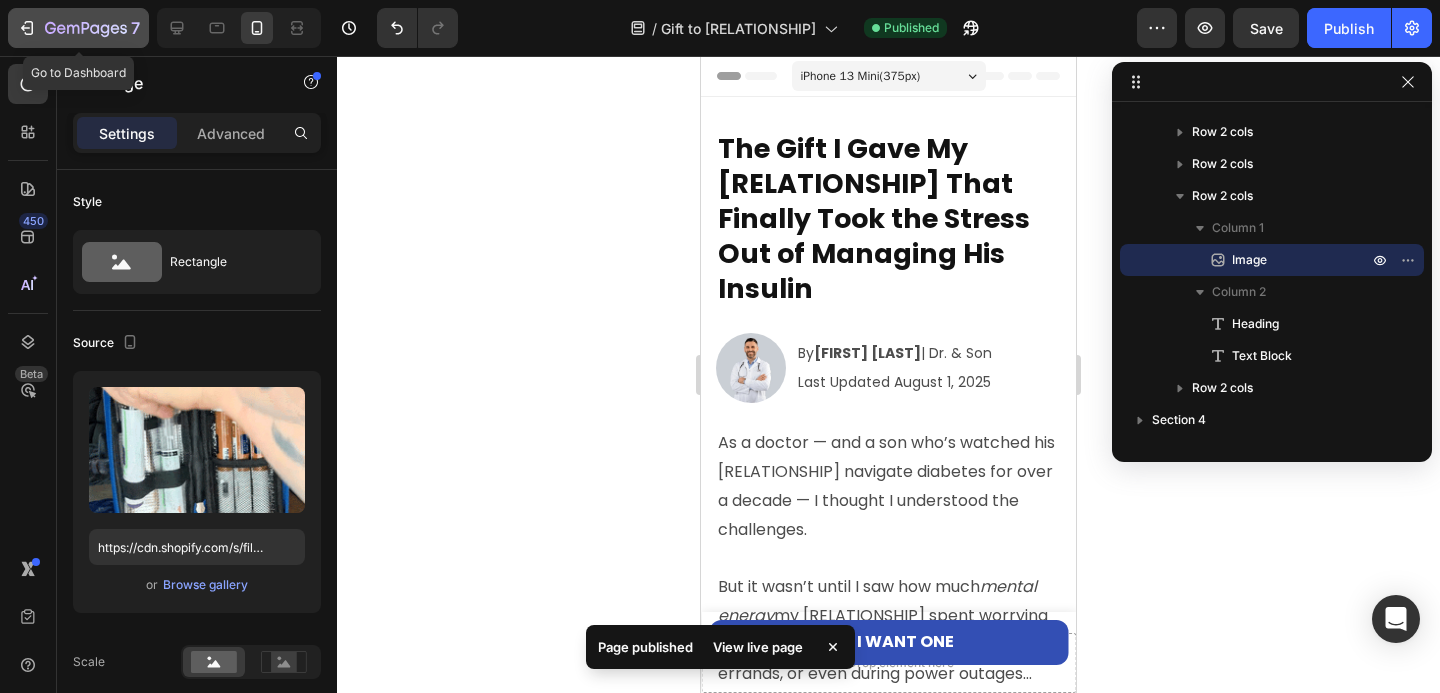 click on "7" 